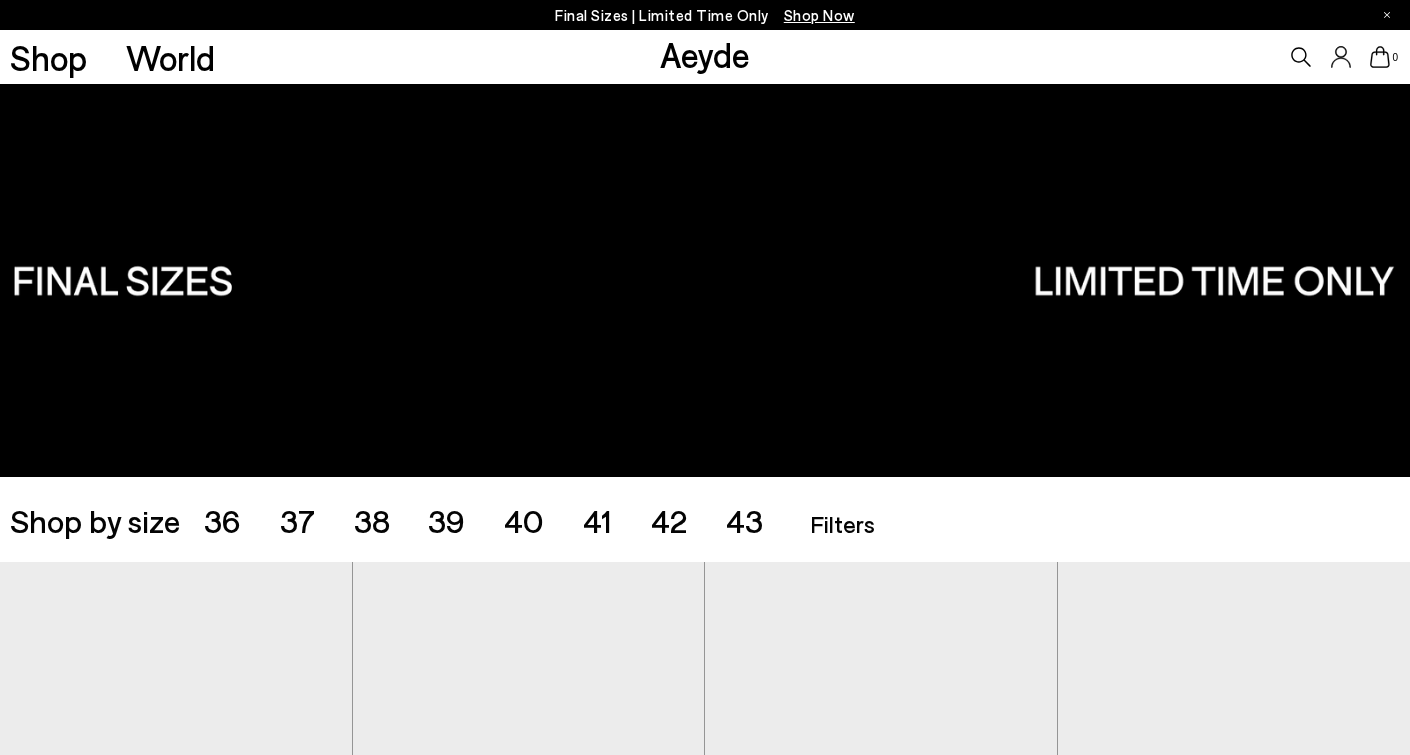 scroll, scrollTop: 0, scrollLeft: 0, axis: both 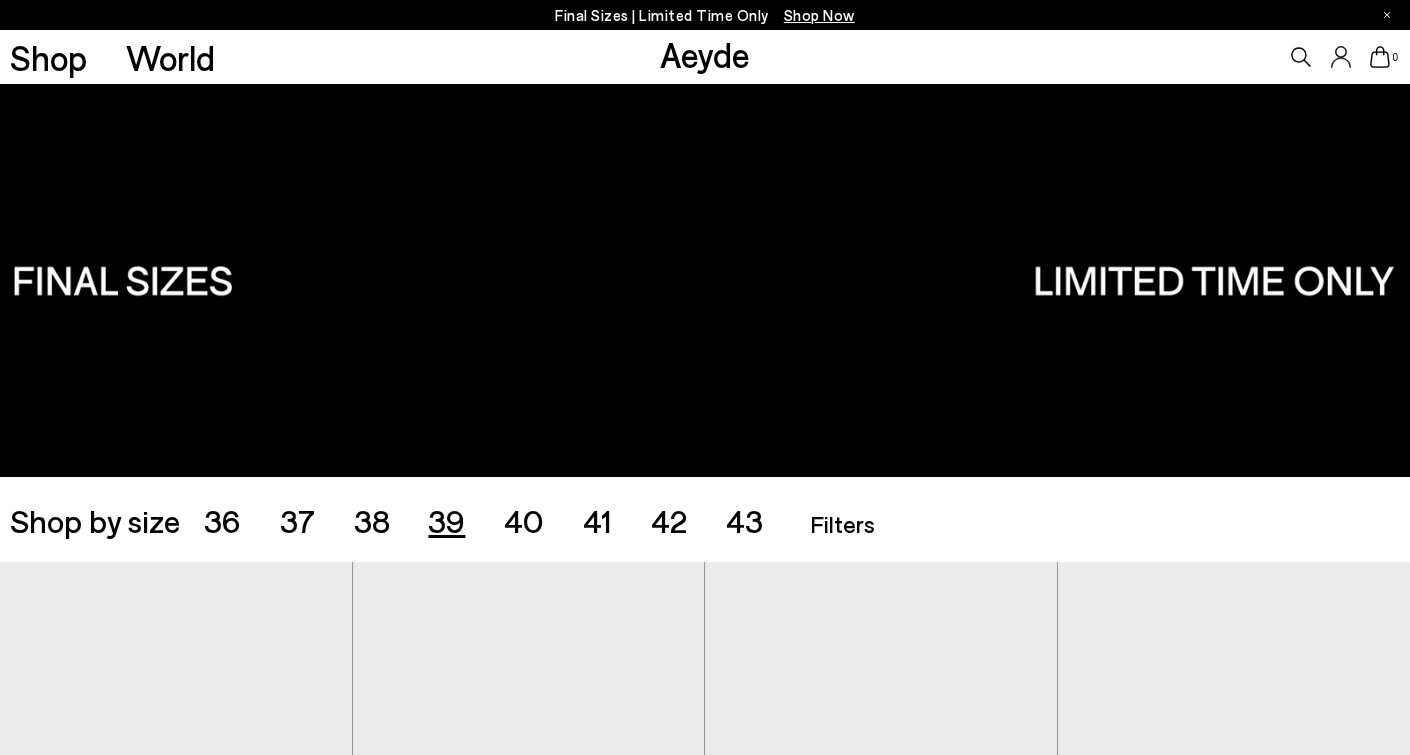 click on "39" at bounding box center (446, 520) 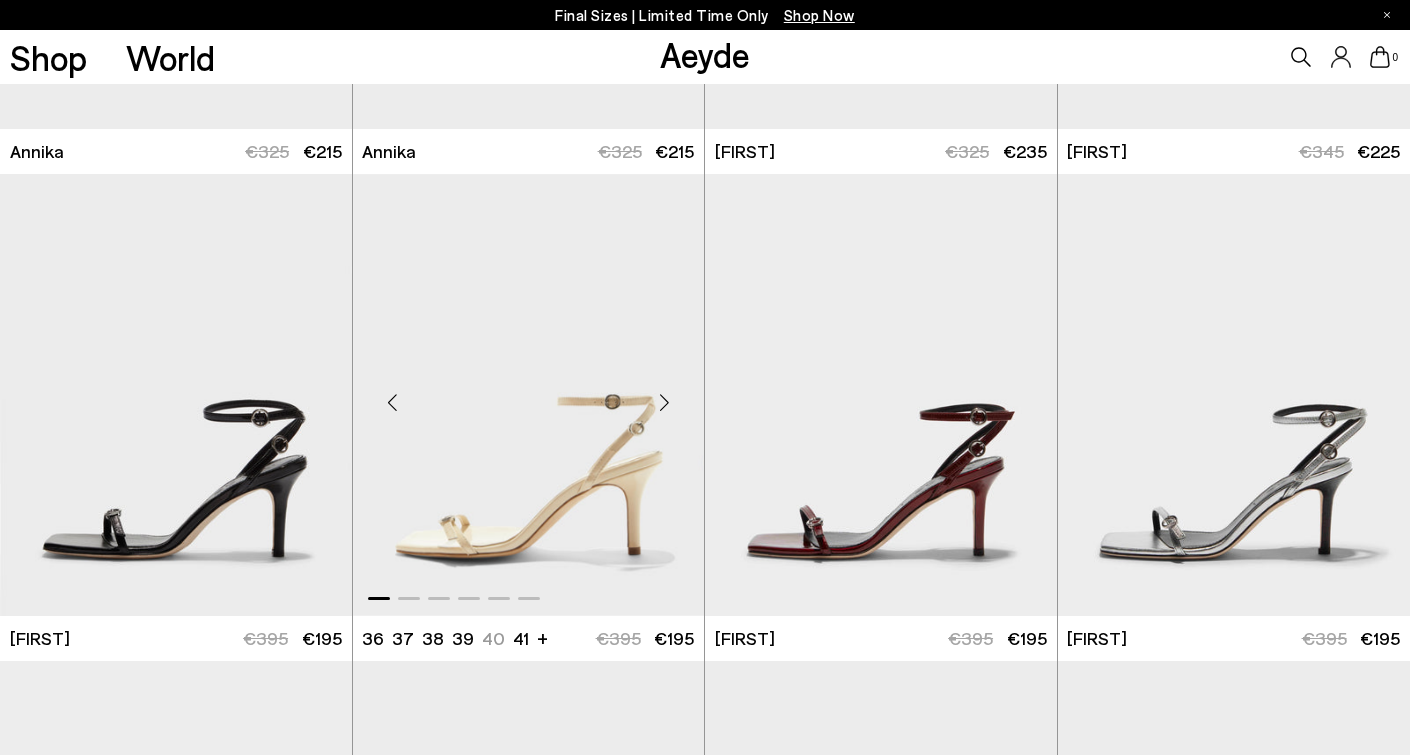 scroll, scrollTop: 919, scrollLeft: 0, axis: vertical 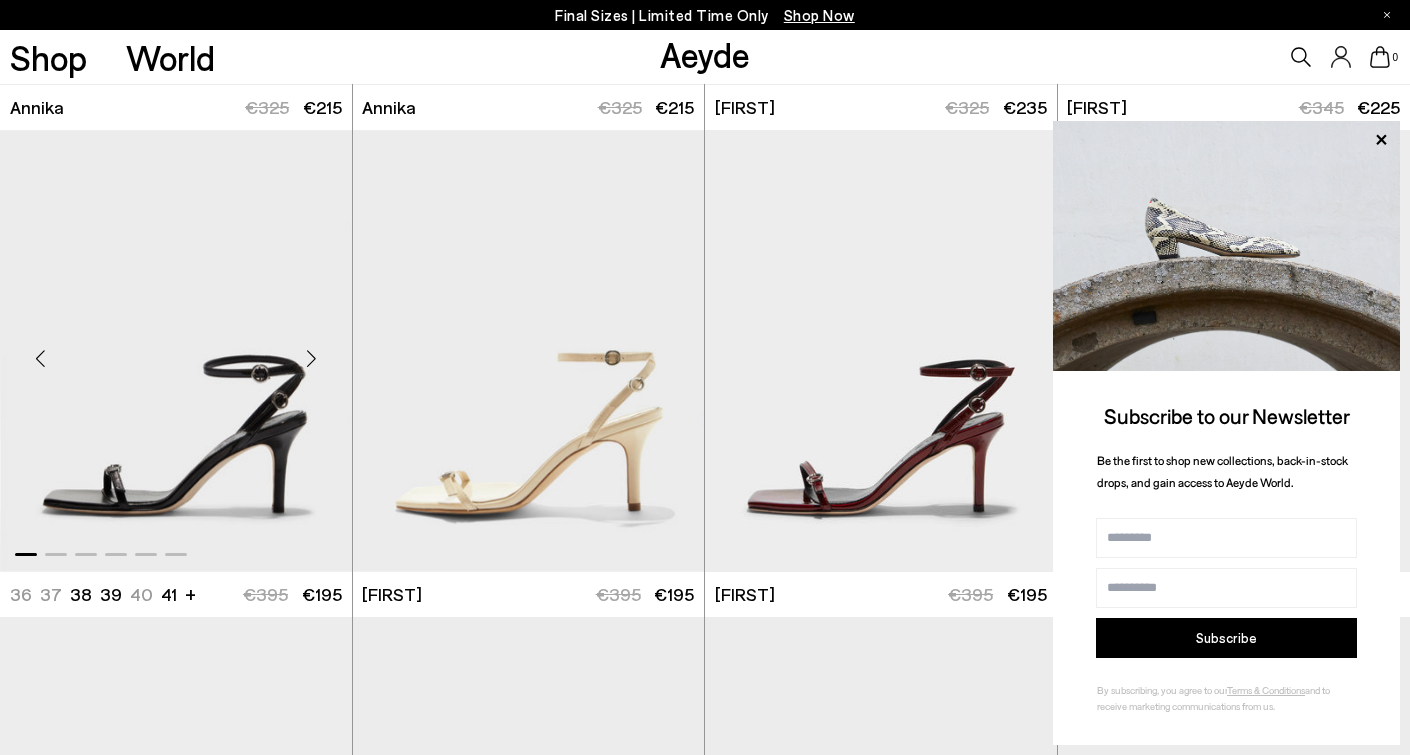 click at bounding box center (176, 351) 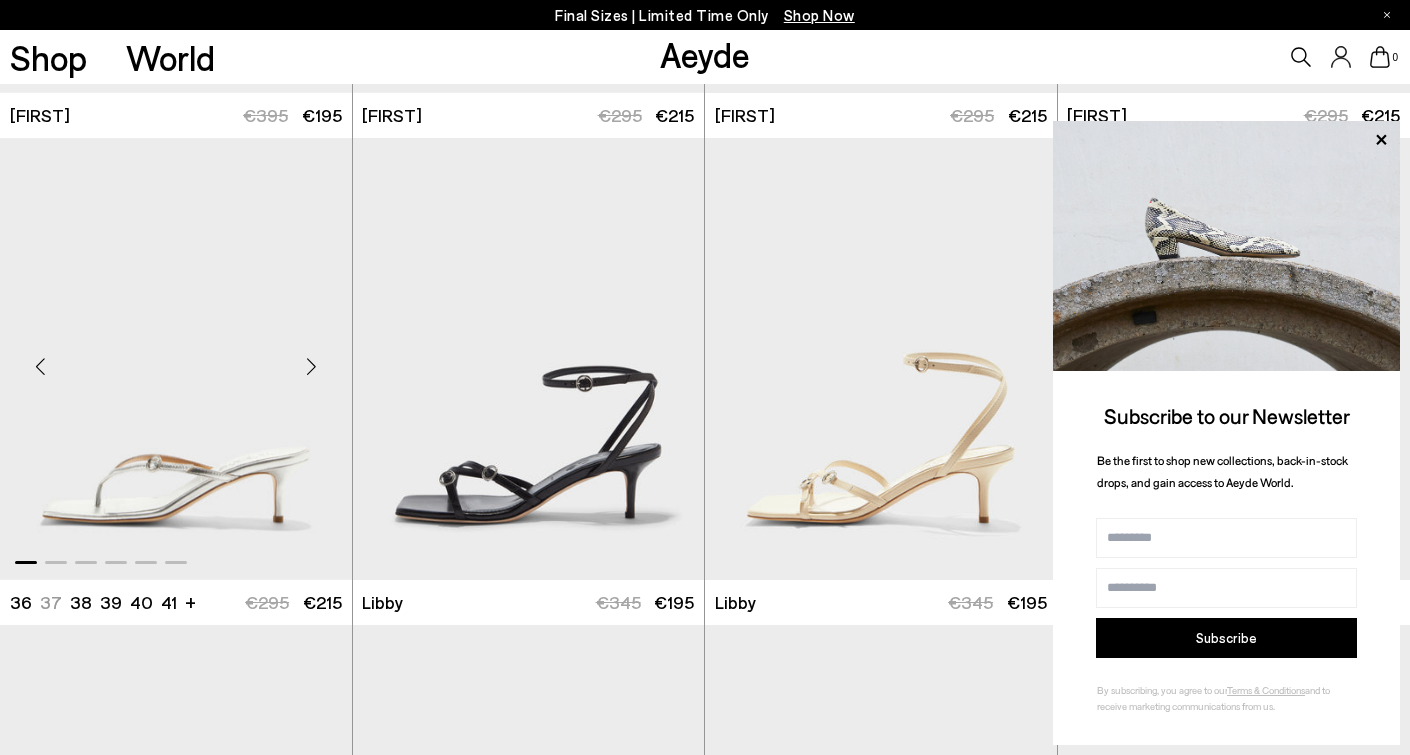 scroll, scrollTop: 1891, scrollLeft: 0, axis: vertical 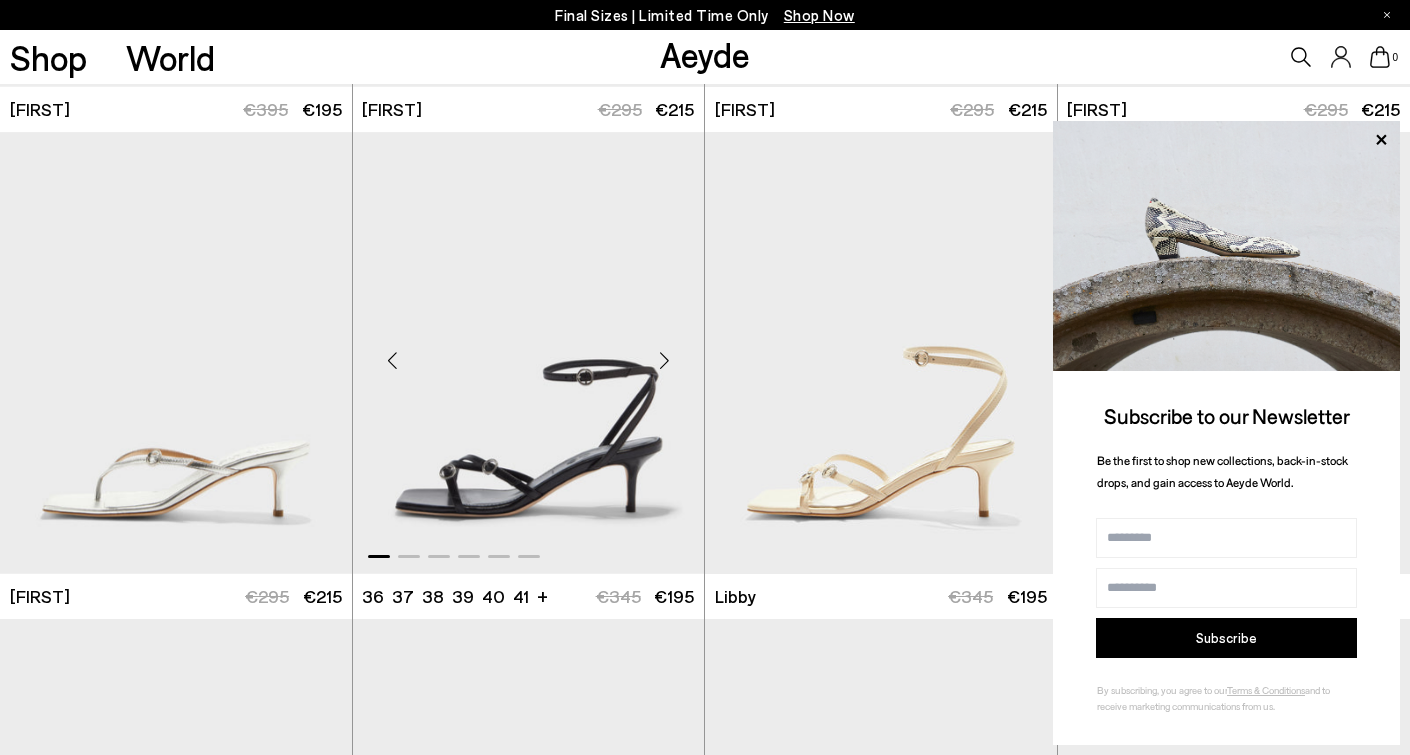 click at bounding box center [529, 353] 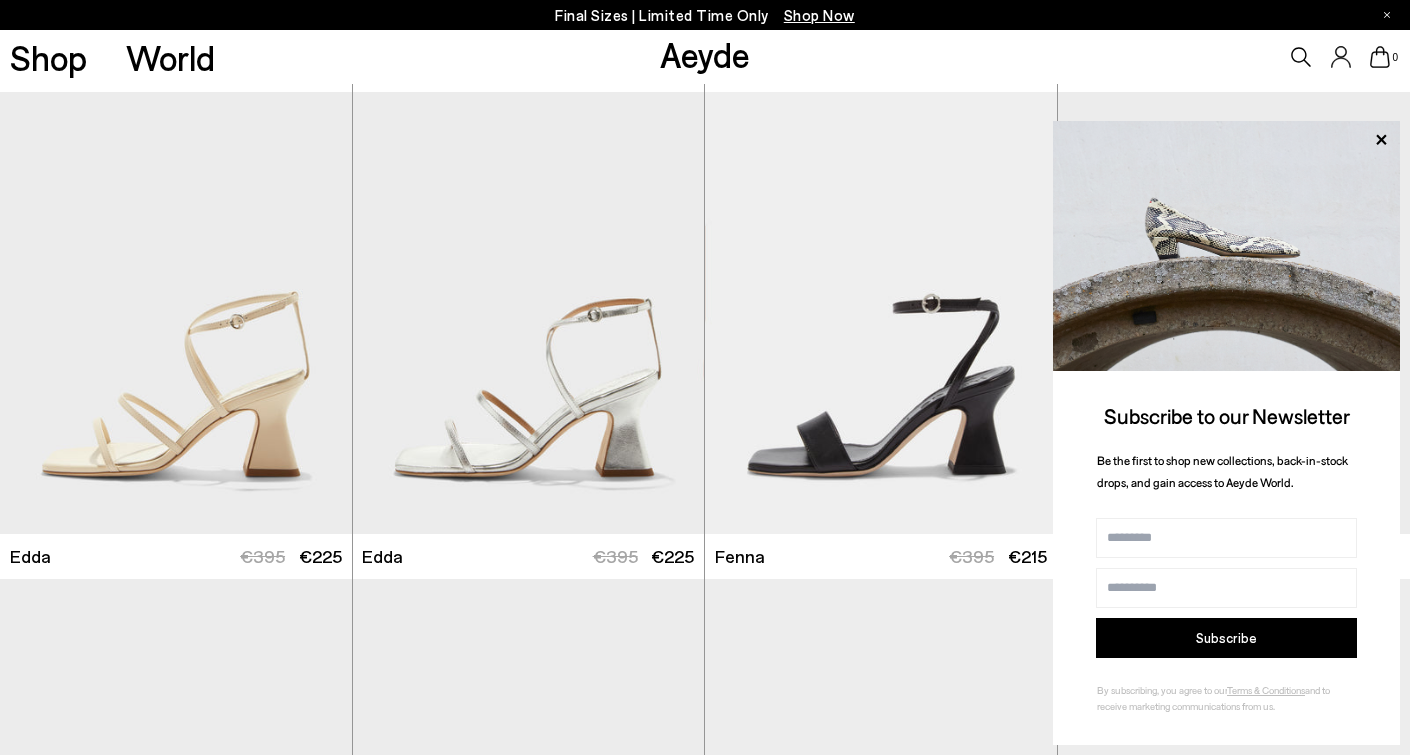 scroll, scrollTop: 5343, scrollLeft: 0, axis: vertical 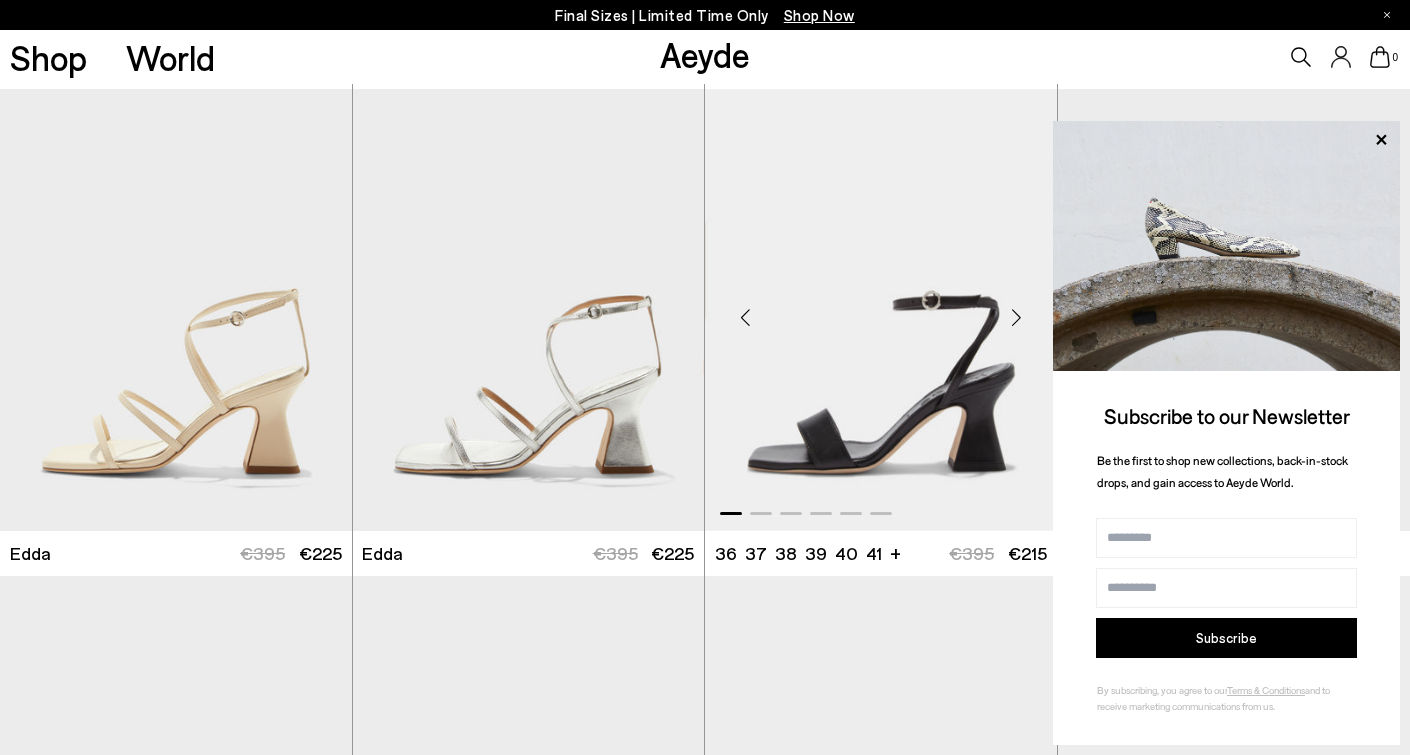 click at bounding box center [881, 310] 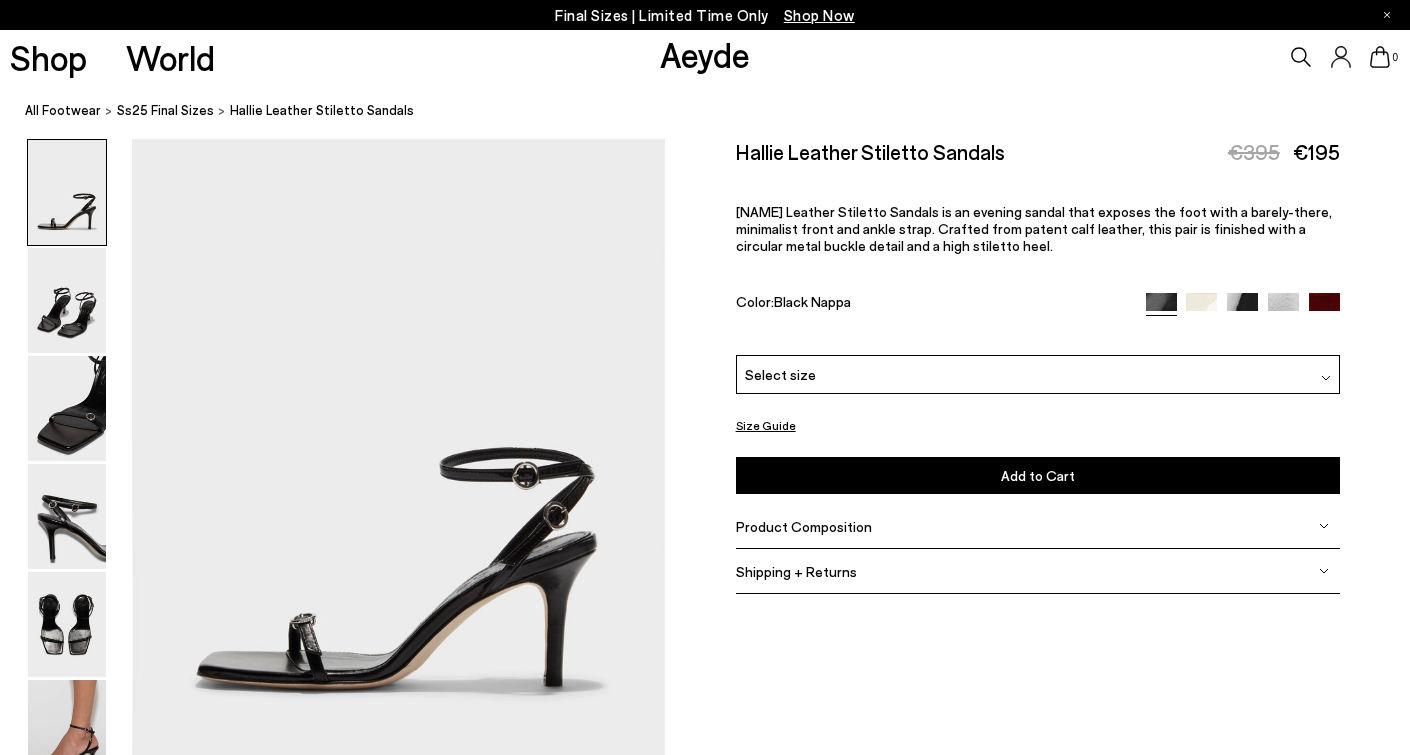 scroll, scrollTop: 0, scrollLeft: 0, axis: both 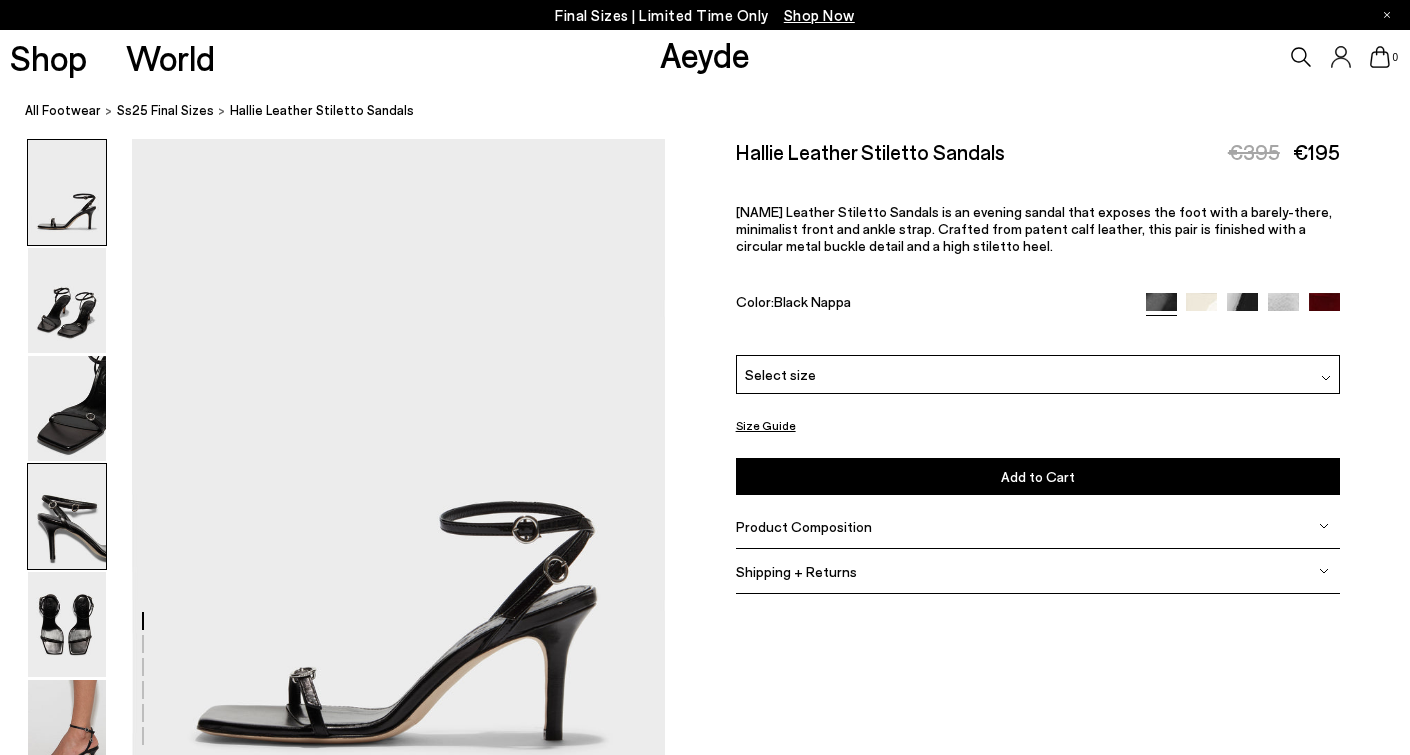 click at bounding box center [67, 516] 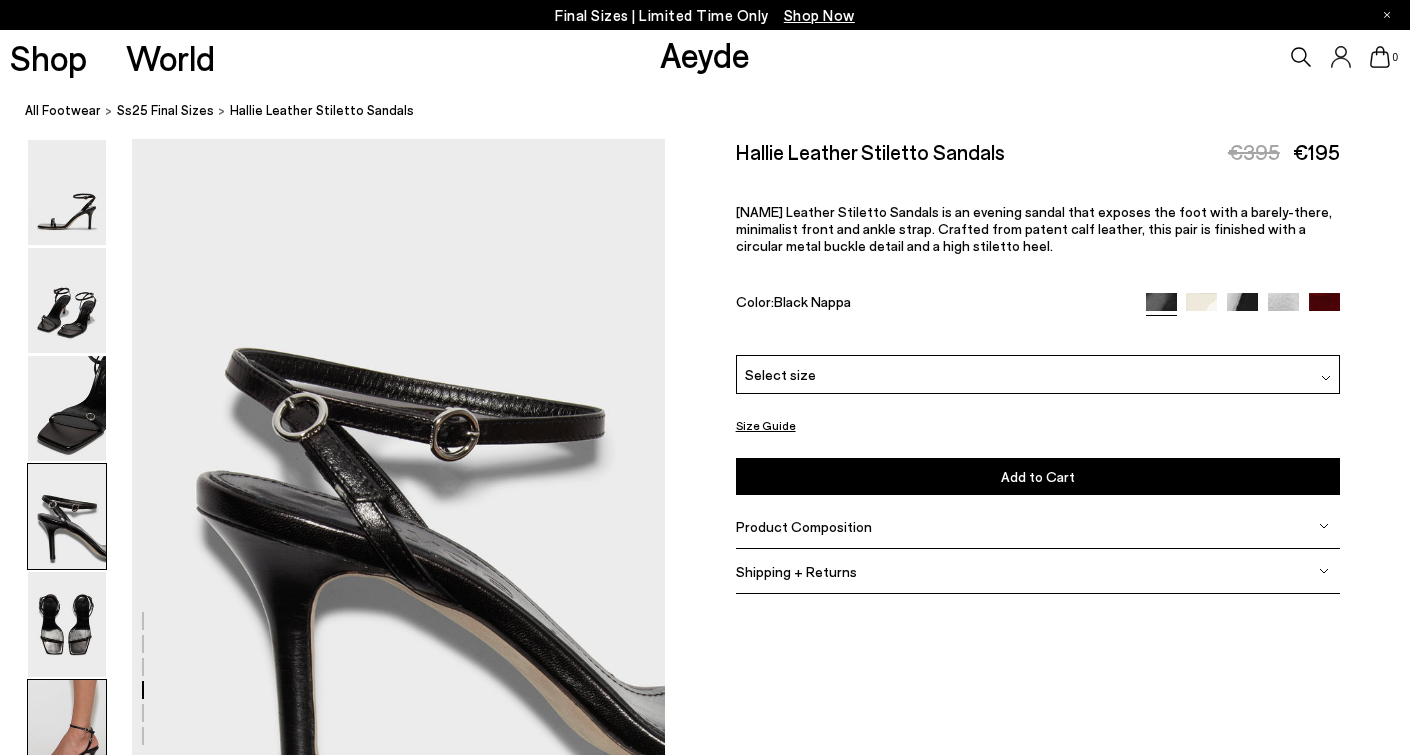 click at bounding box center [67, 732] 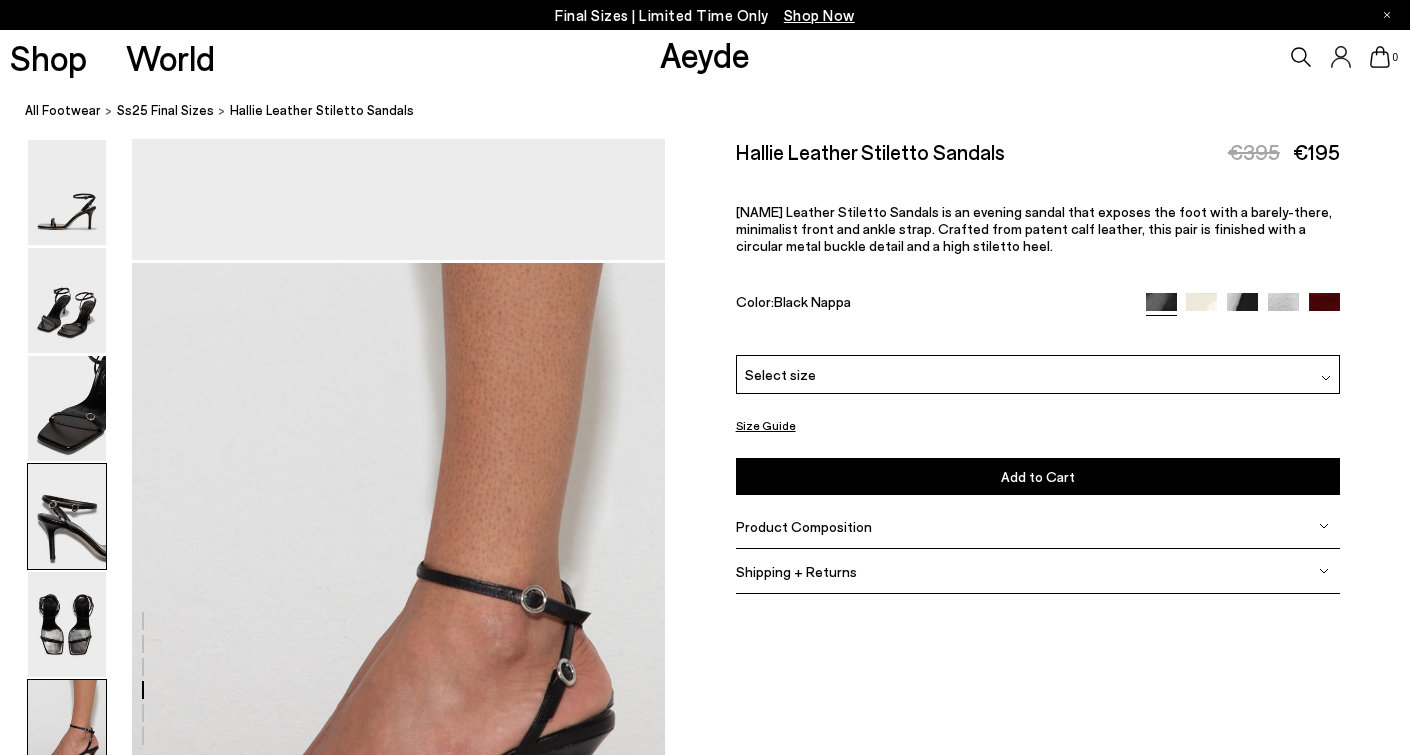 scroll, scrollTop: 3707, scrollLeft: 0, axis: vertical 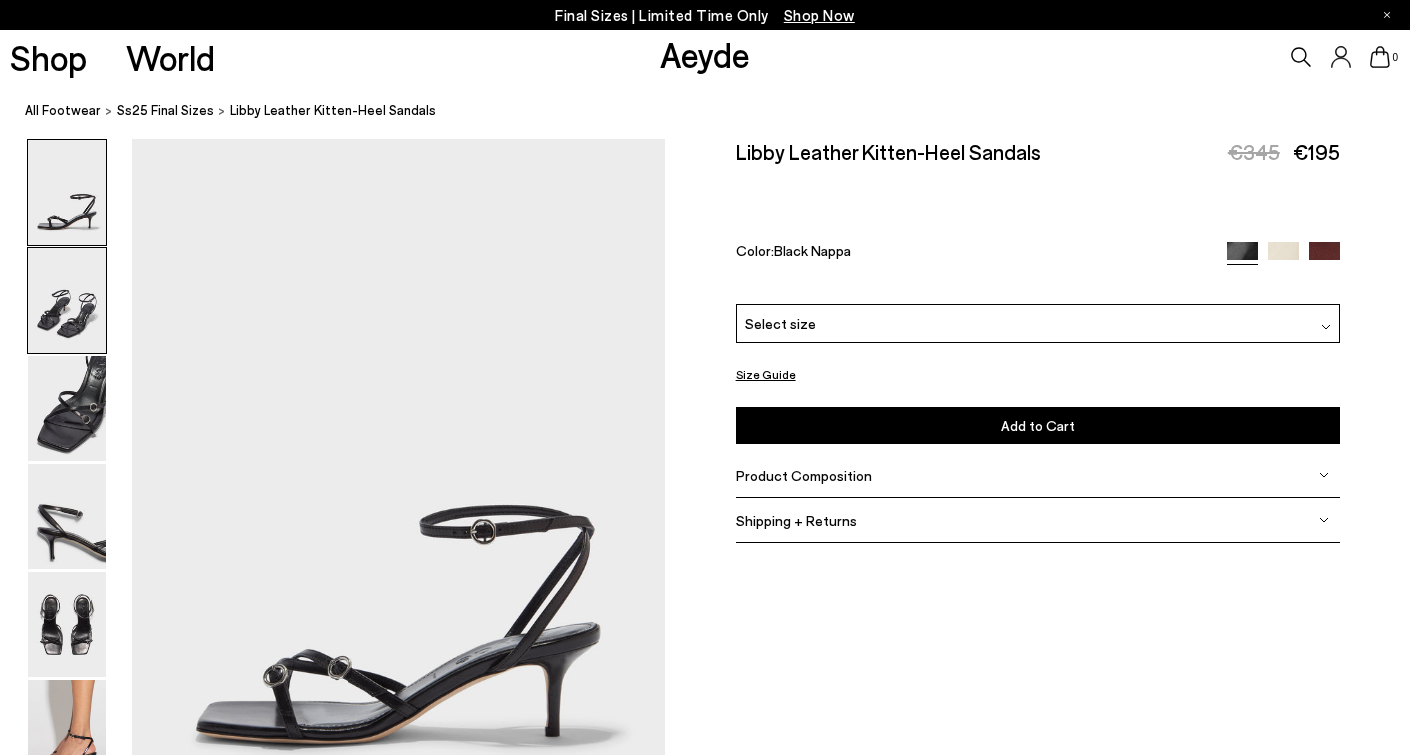 click at bounding box center (67, 300) 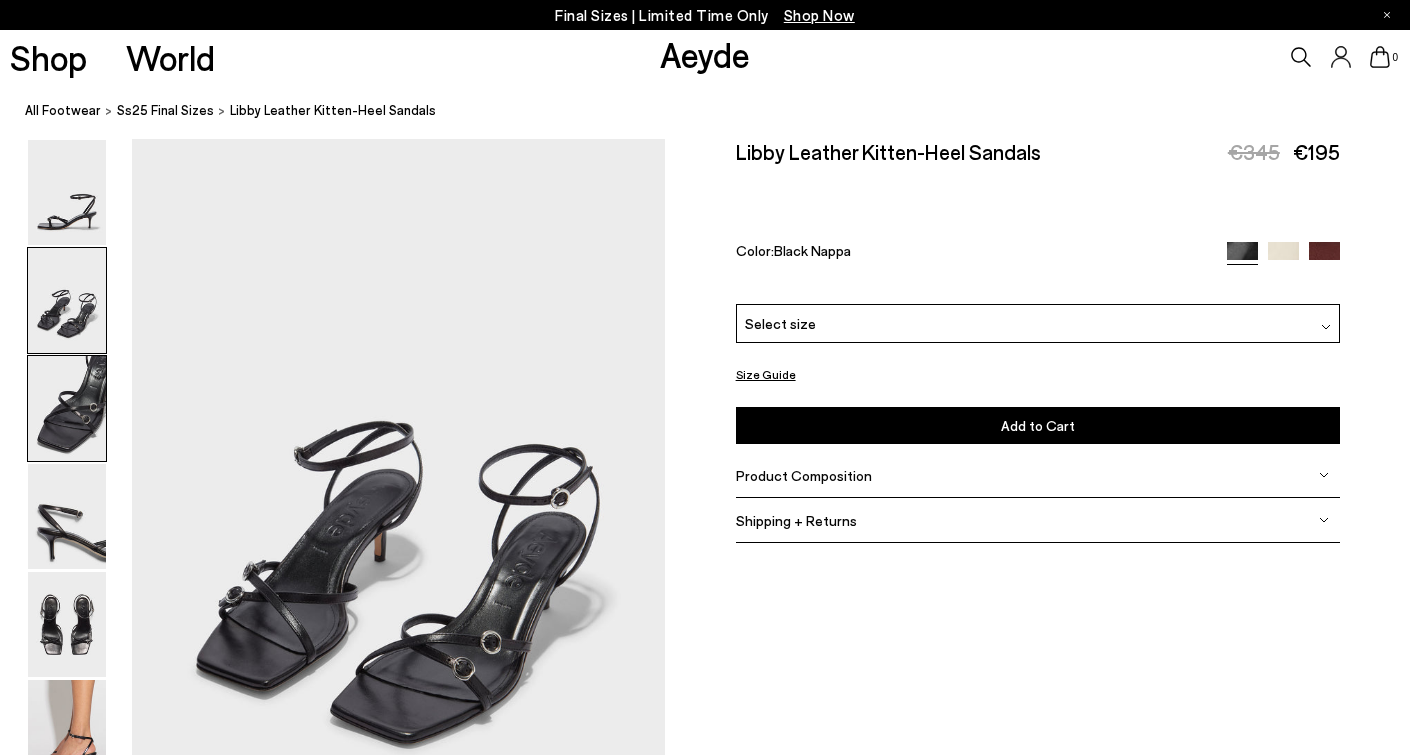 click at bounding box center (67, 408) 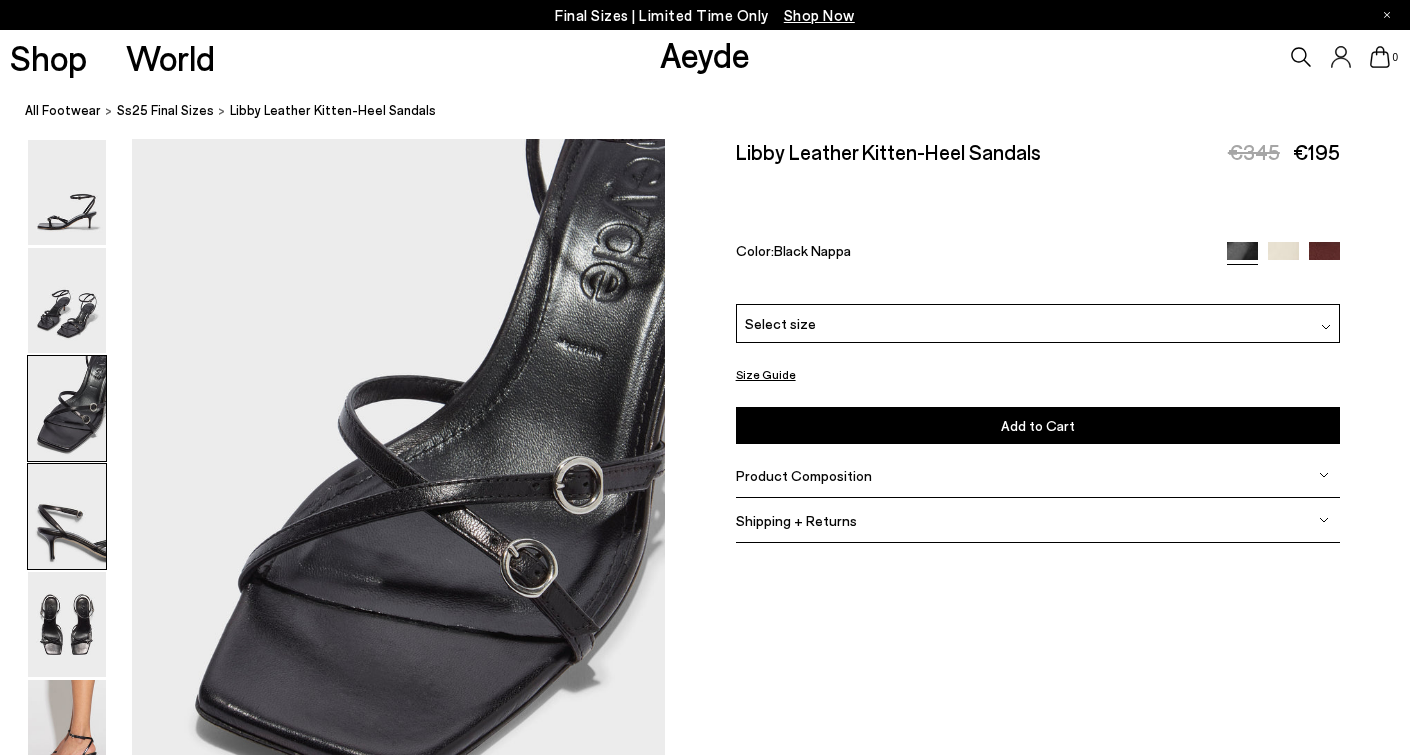 click at bounding box center (67, 516) 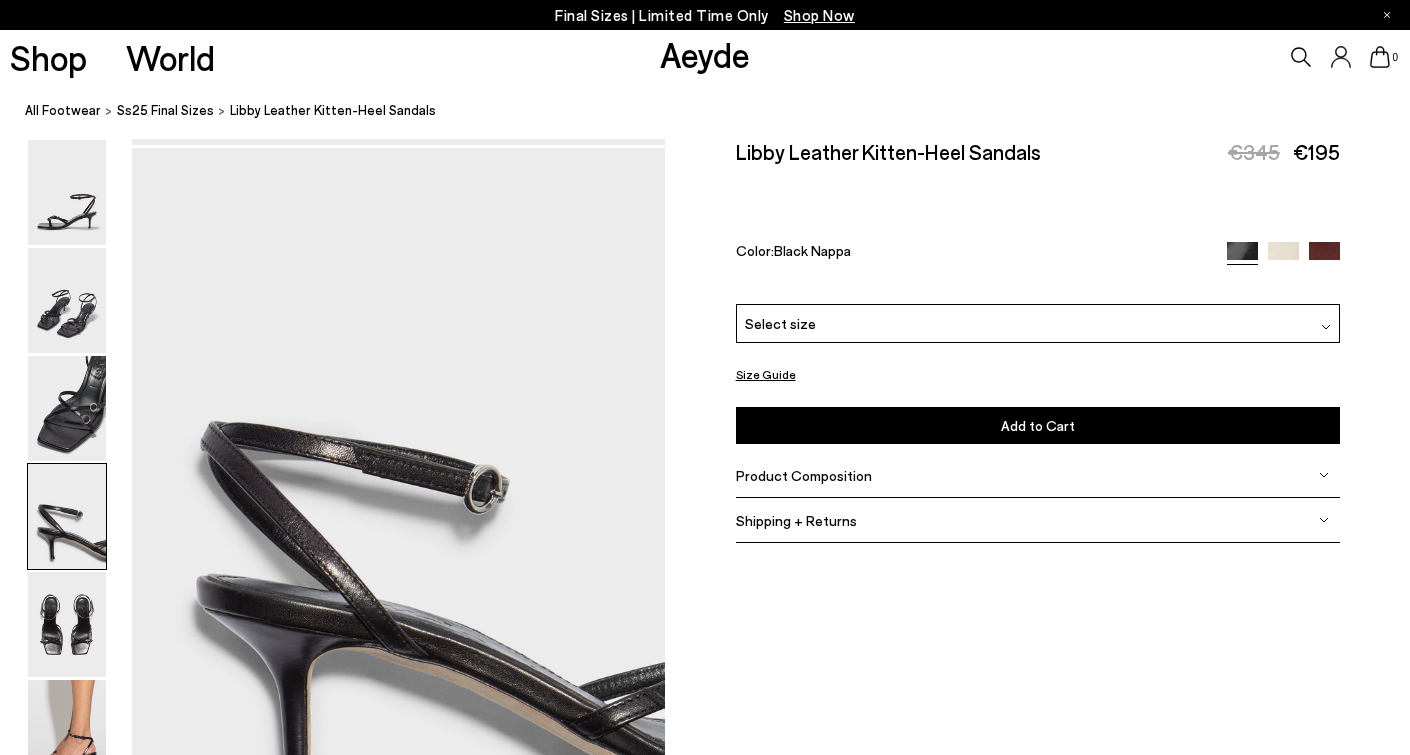 scroll, scrollTop: 2142, scrollLeft: 0, axis: vertical 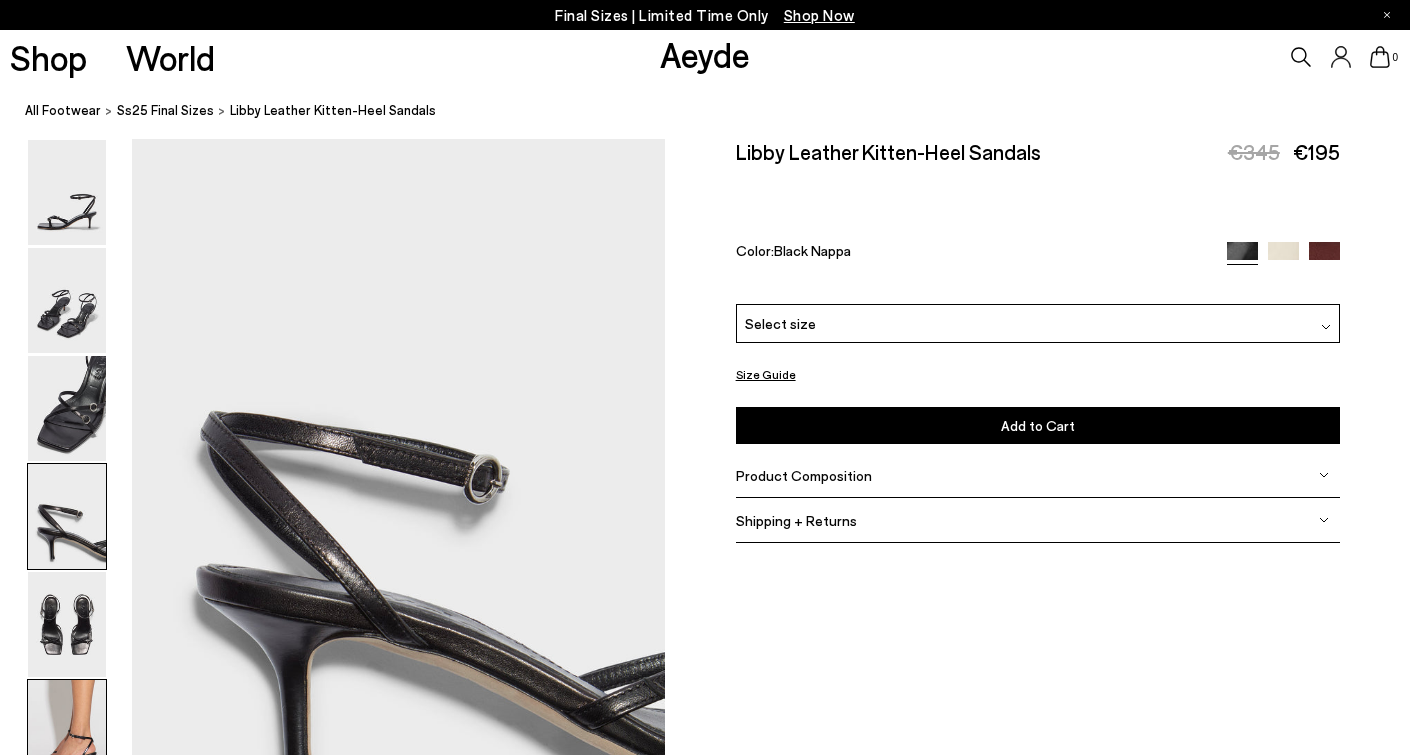 click at bounding box center (67, 732) 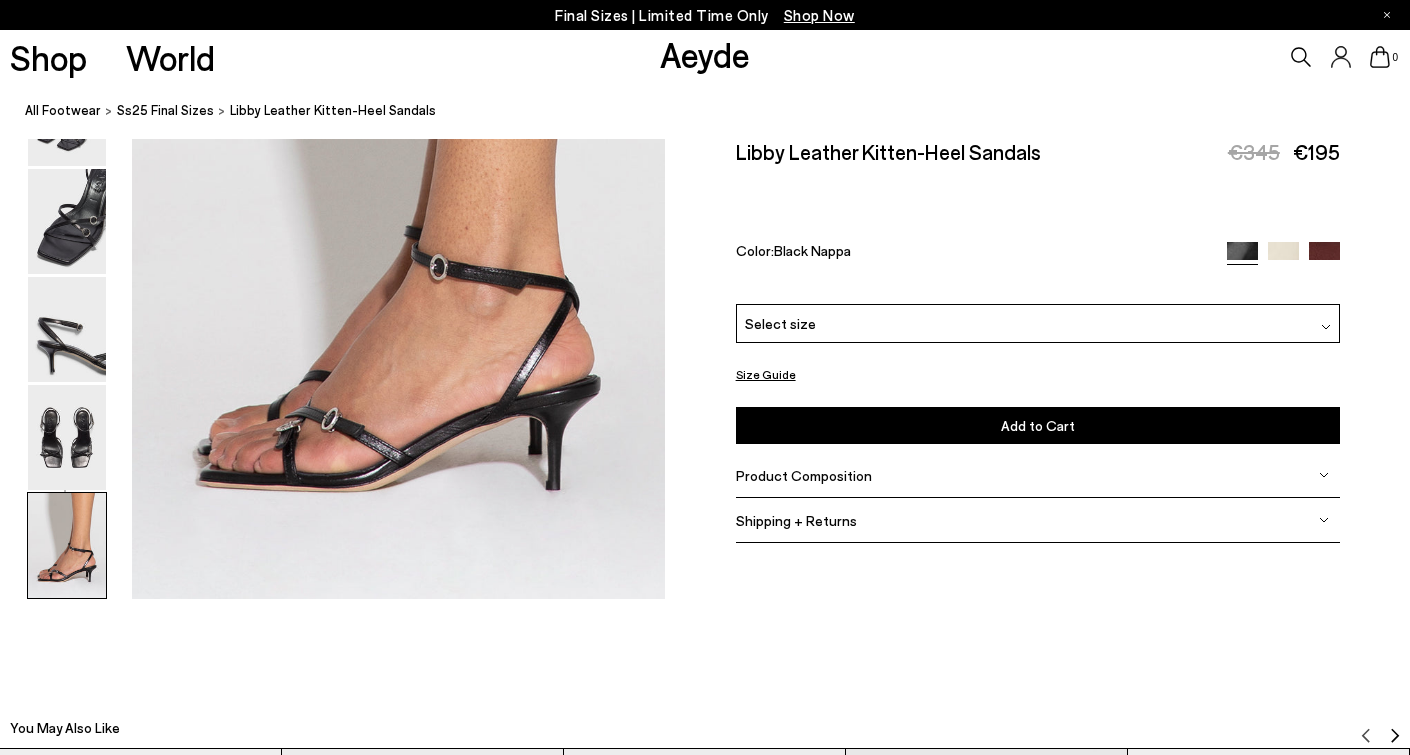 scroll, scrollTop: 3824, scrollLeft: 0, axis: vertical 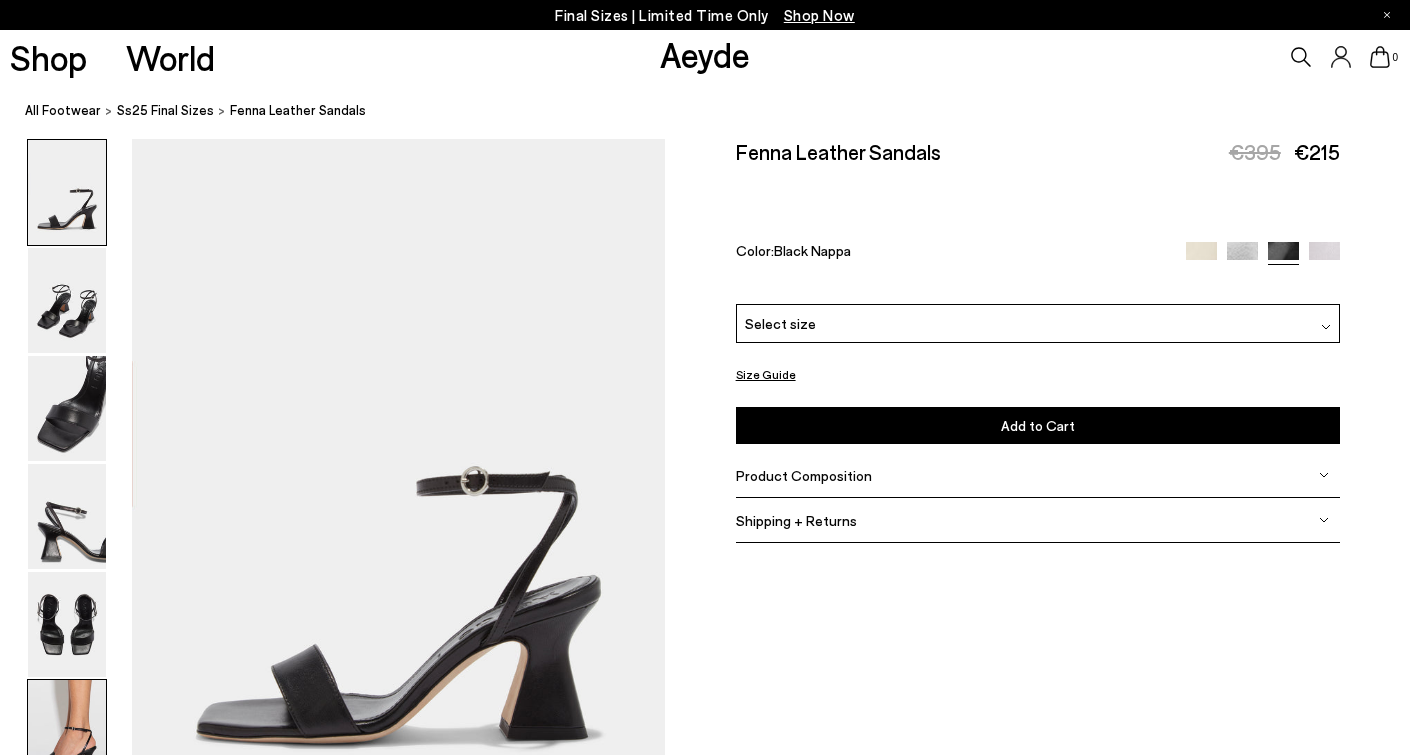 click at bounding box center (67, 732) 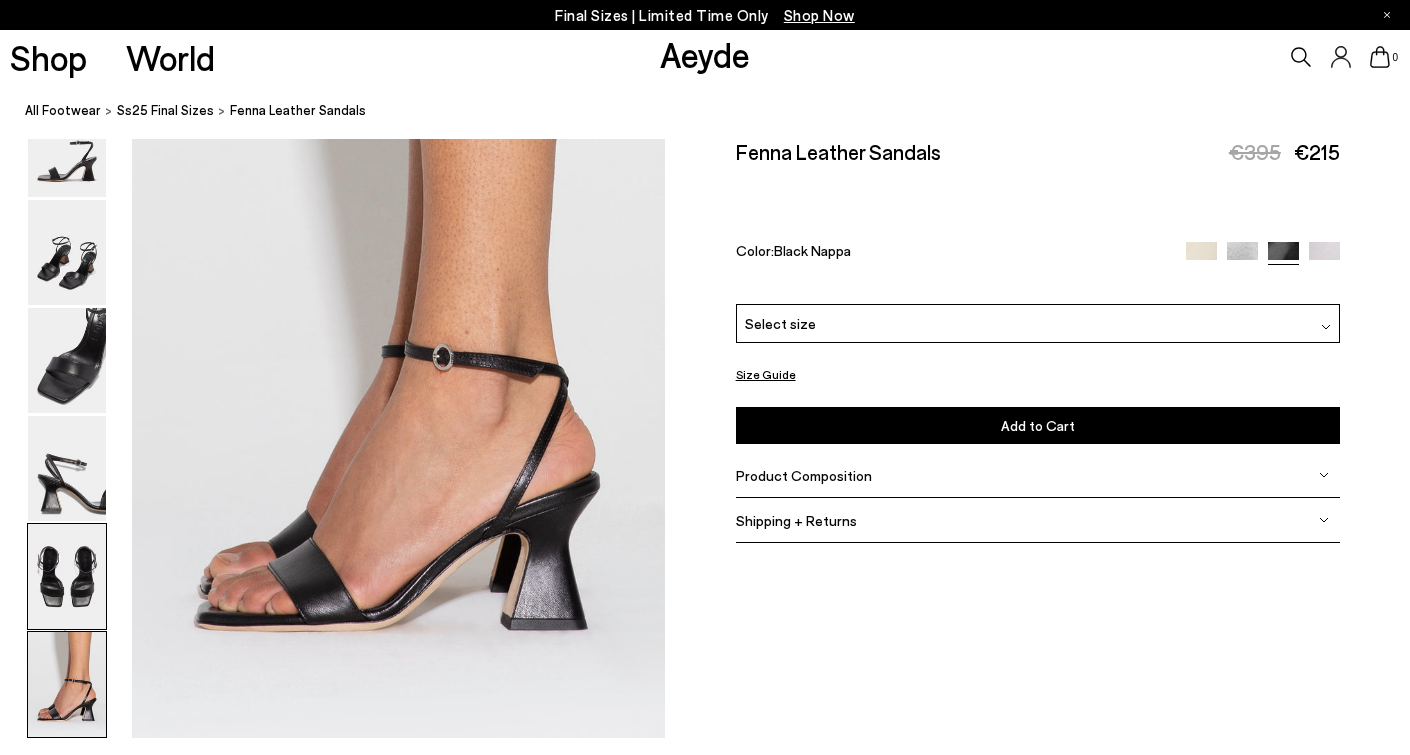 scroll, scrollTop: 3707, scrollLeft: 0, axis: vertical 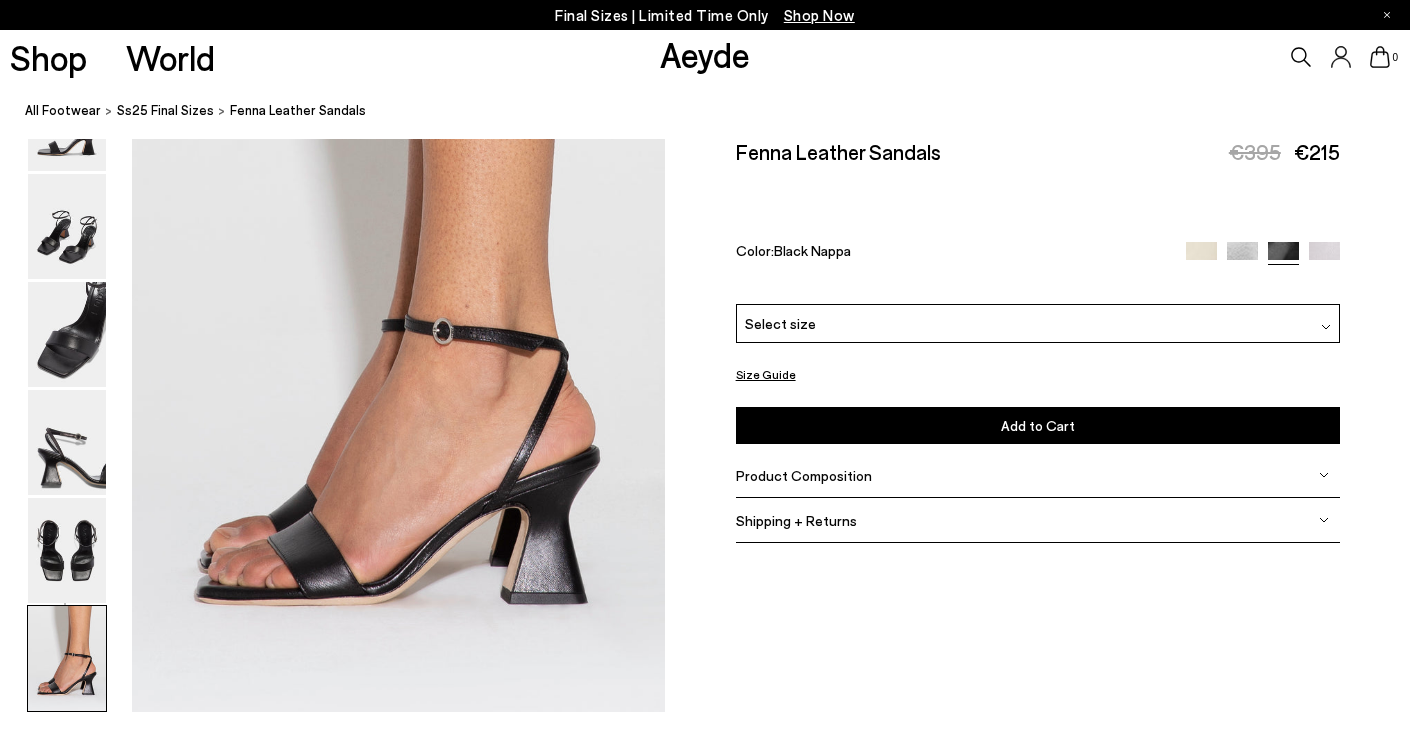 click at bounding box center (332, -1428) 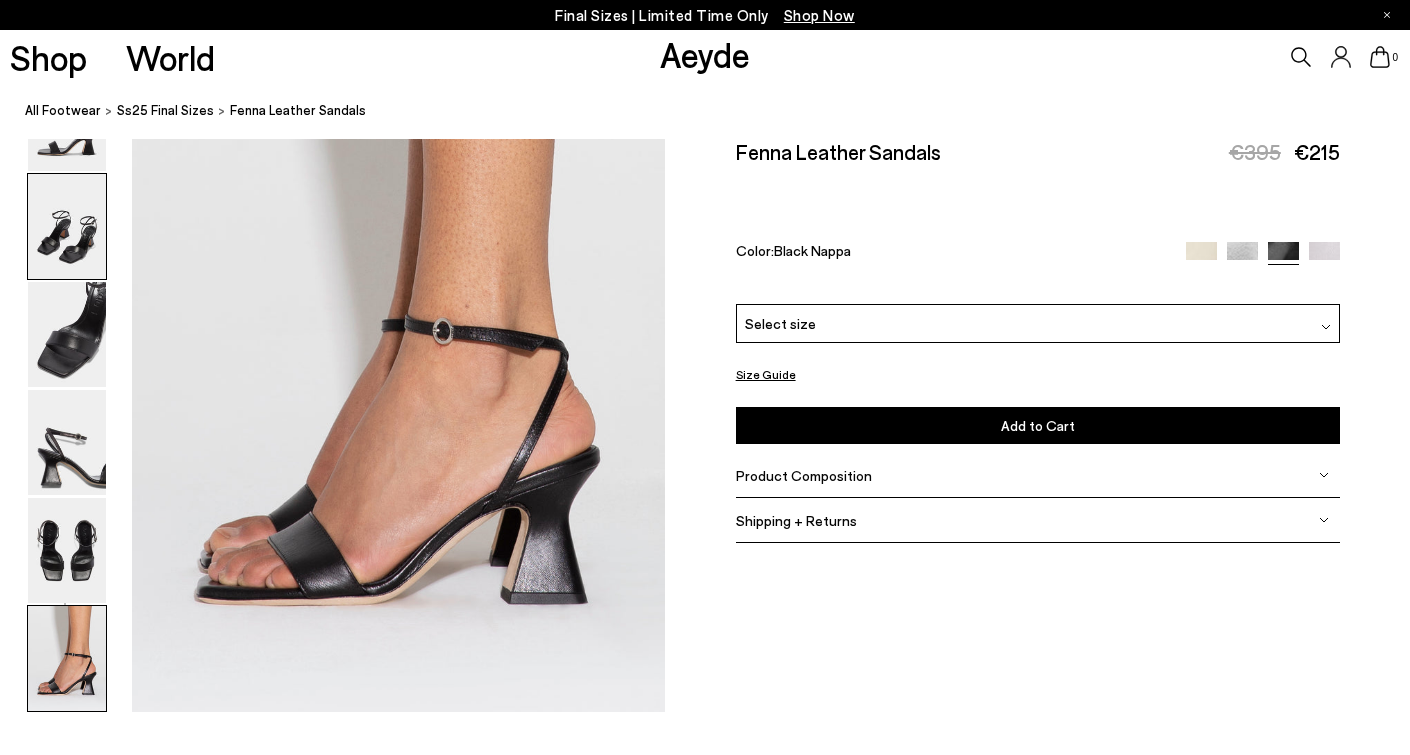 click at bounding box center (67, 226) 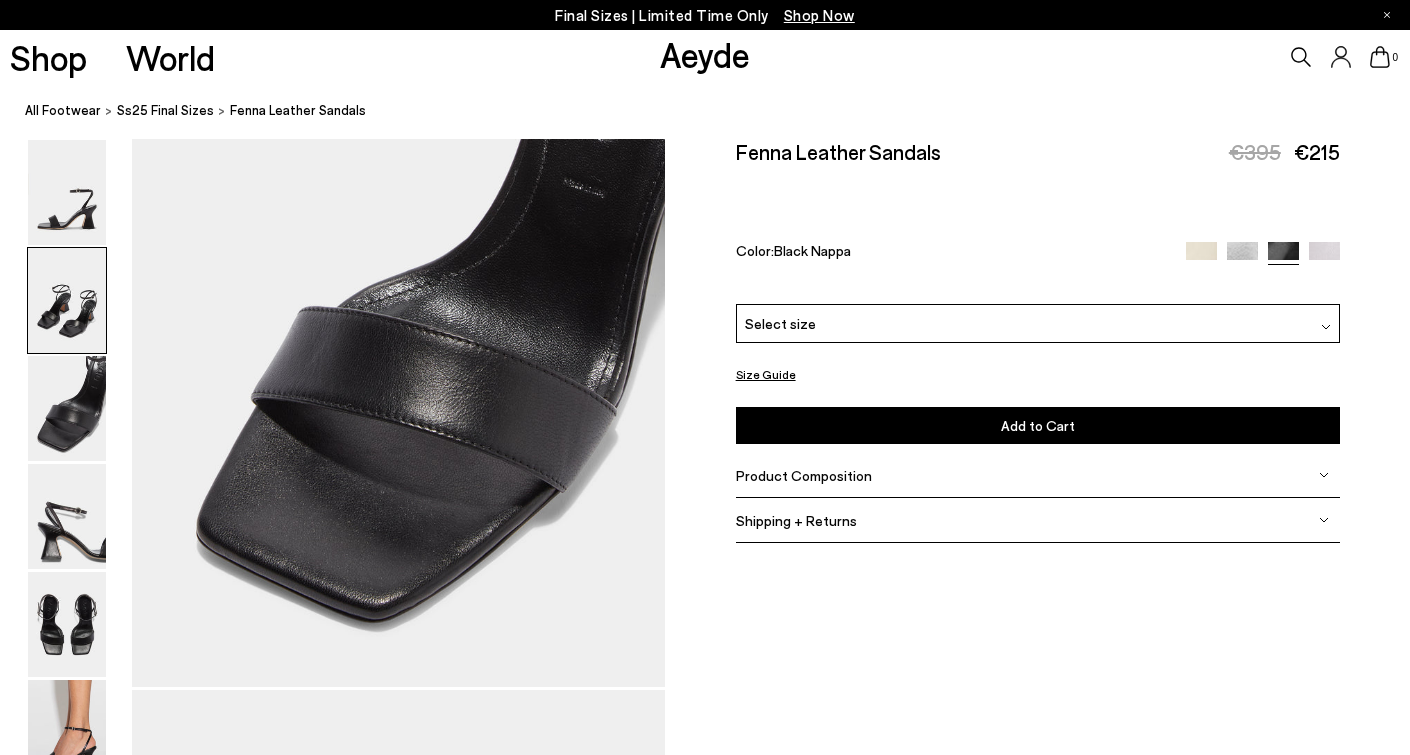 scroll, scrollTop: 715, scrollLeft: 0, axis: vertical 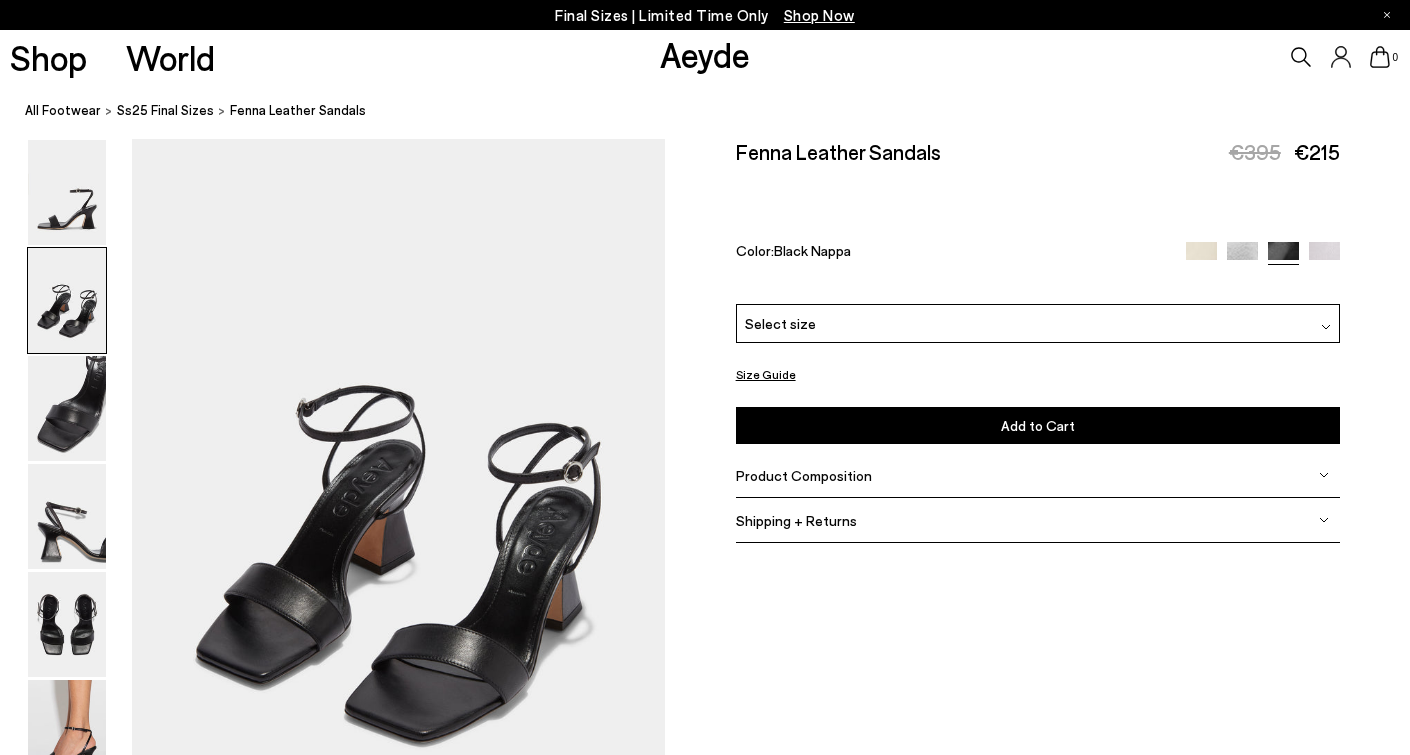 click at bounding box center (67, 300) 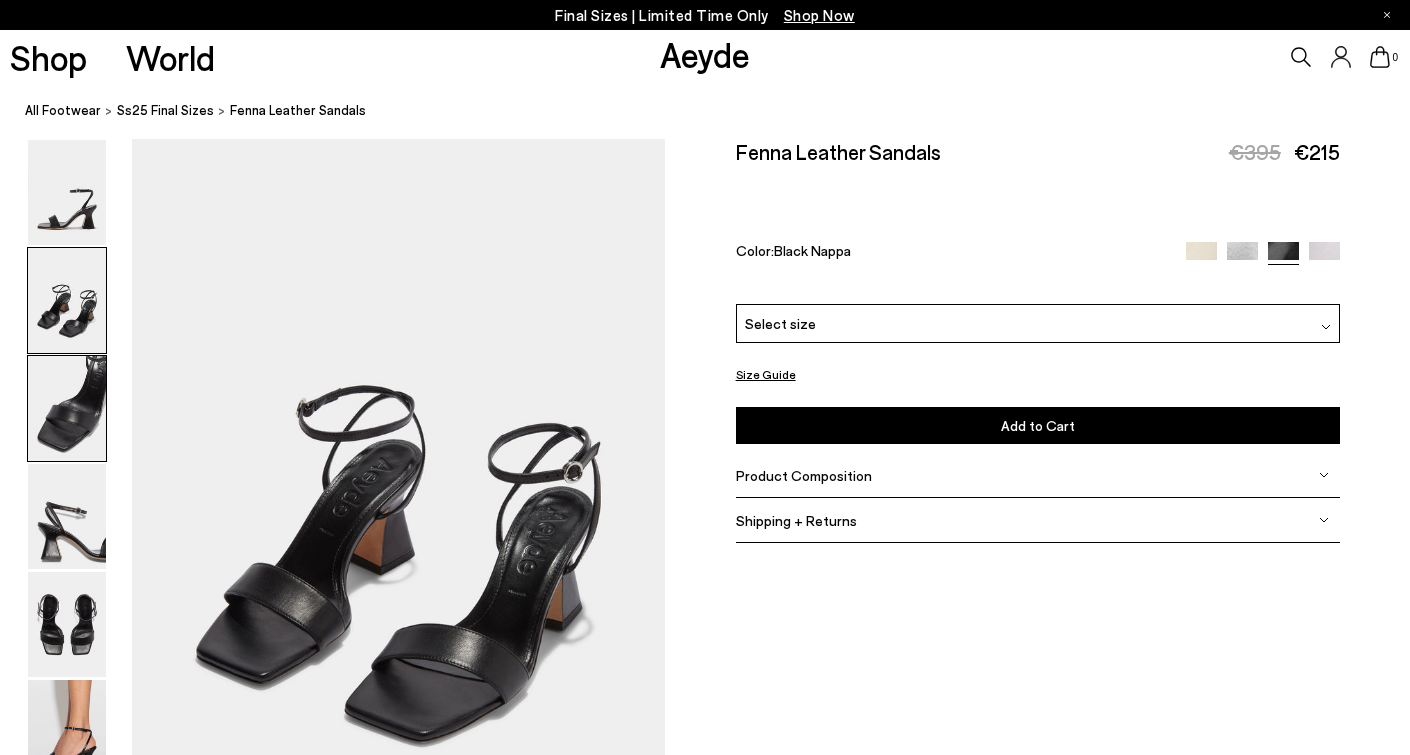 click at bounding box center (67, 408) 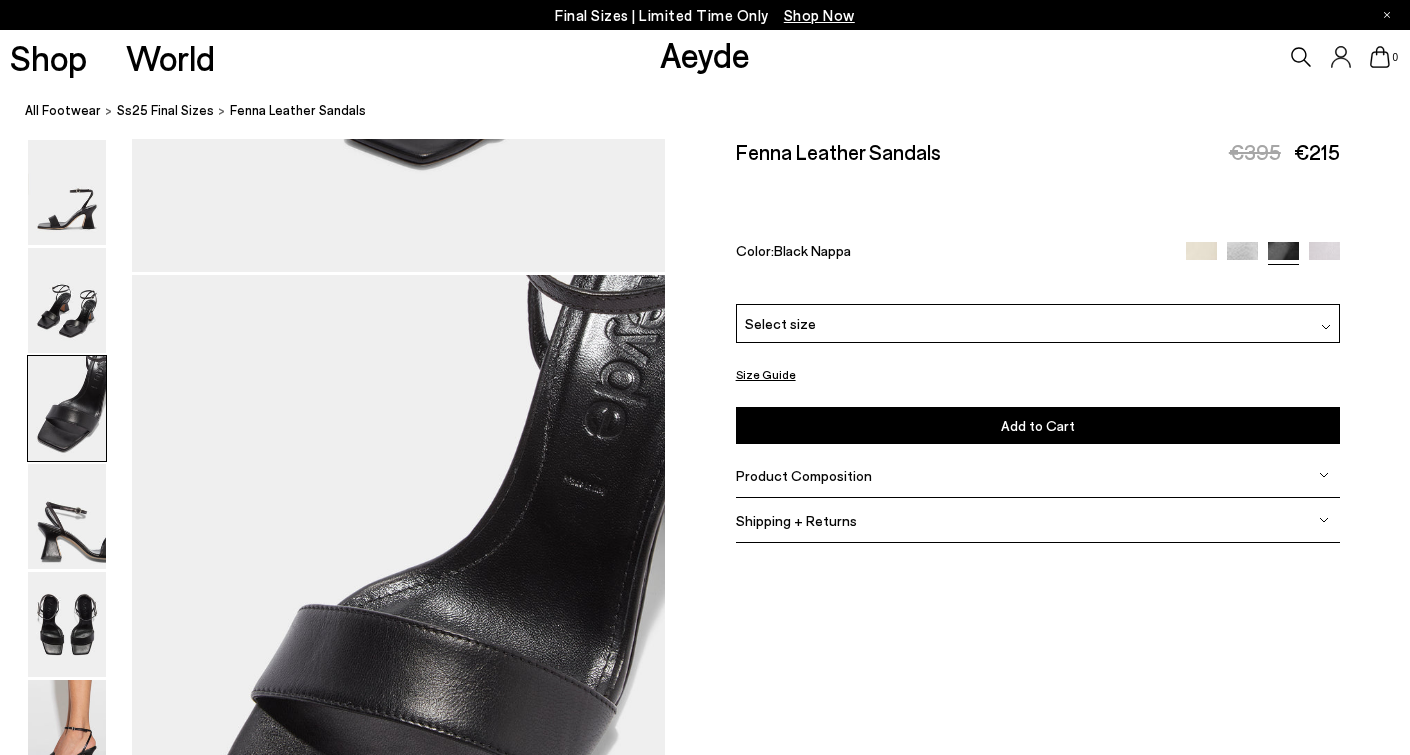 scroll, scrollTop: 1428, scrollLeft: 0, axis: vertical 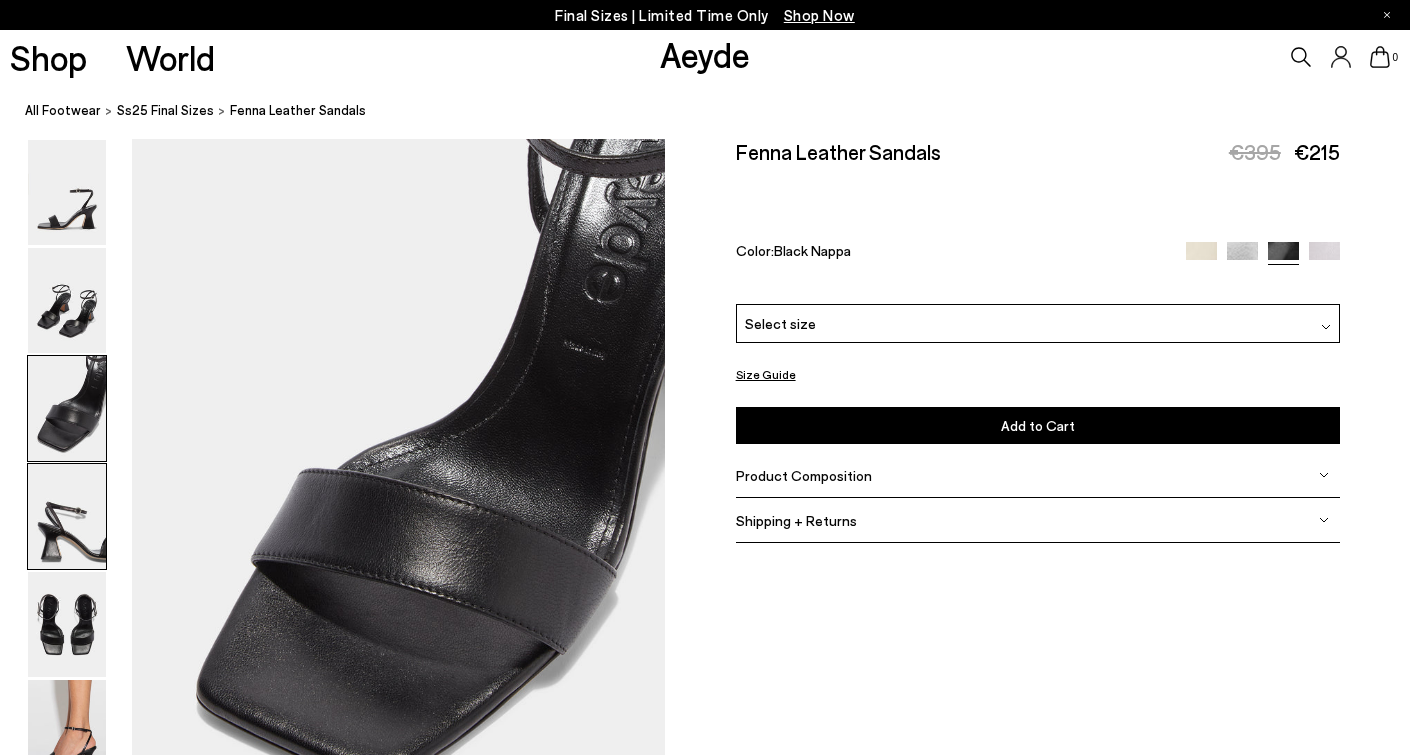 click at bounding box center [67, 516] 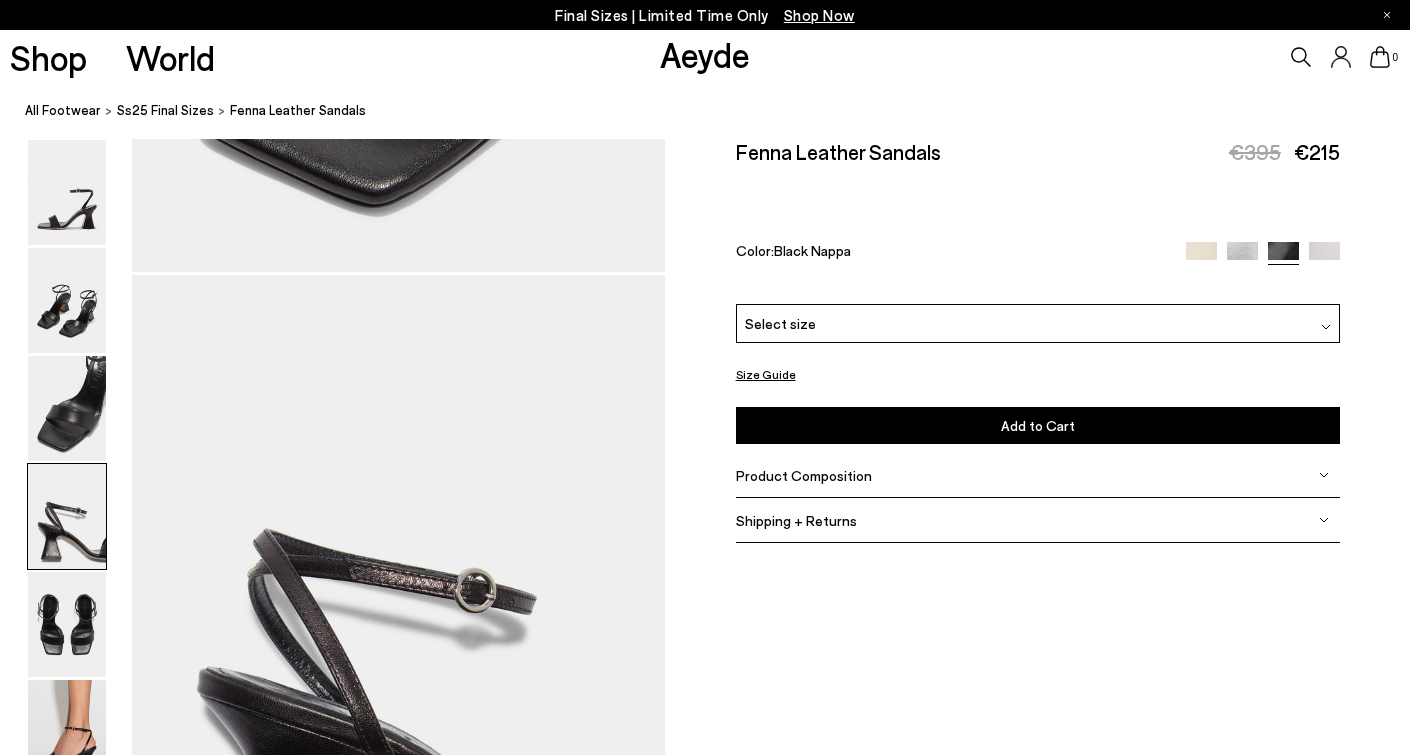 scroll, scrollTop: 2142, scrollLeft: 0, axis: vertical 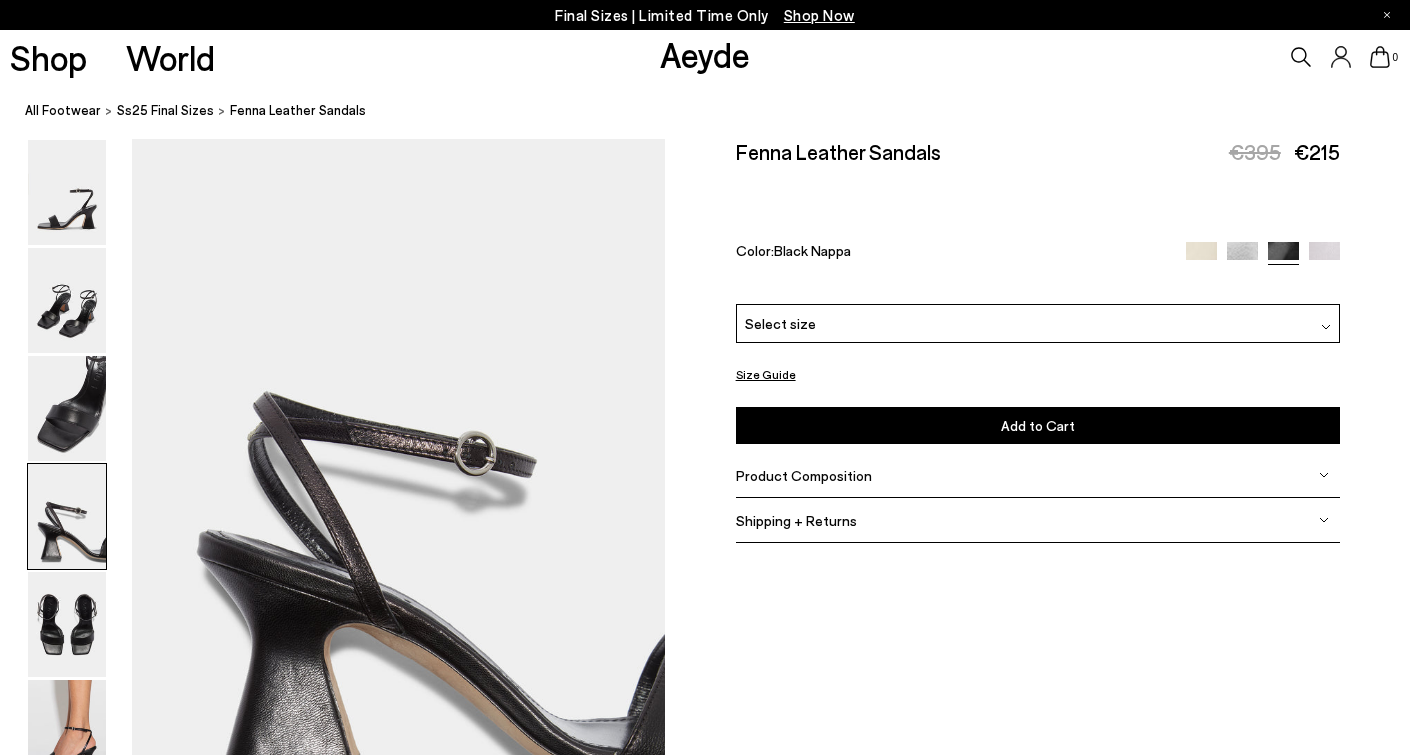 click at bounding box center (67, 516) 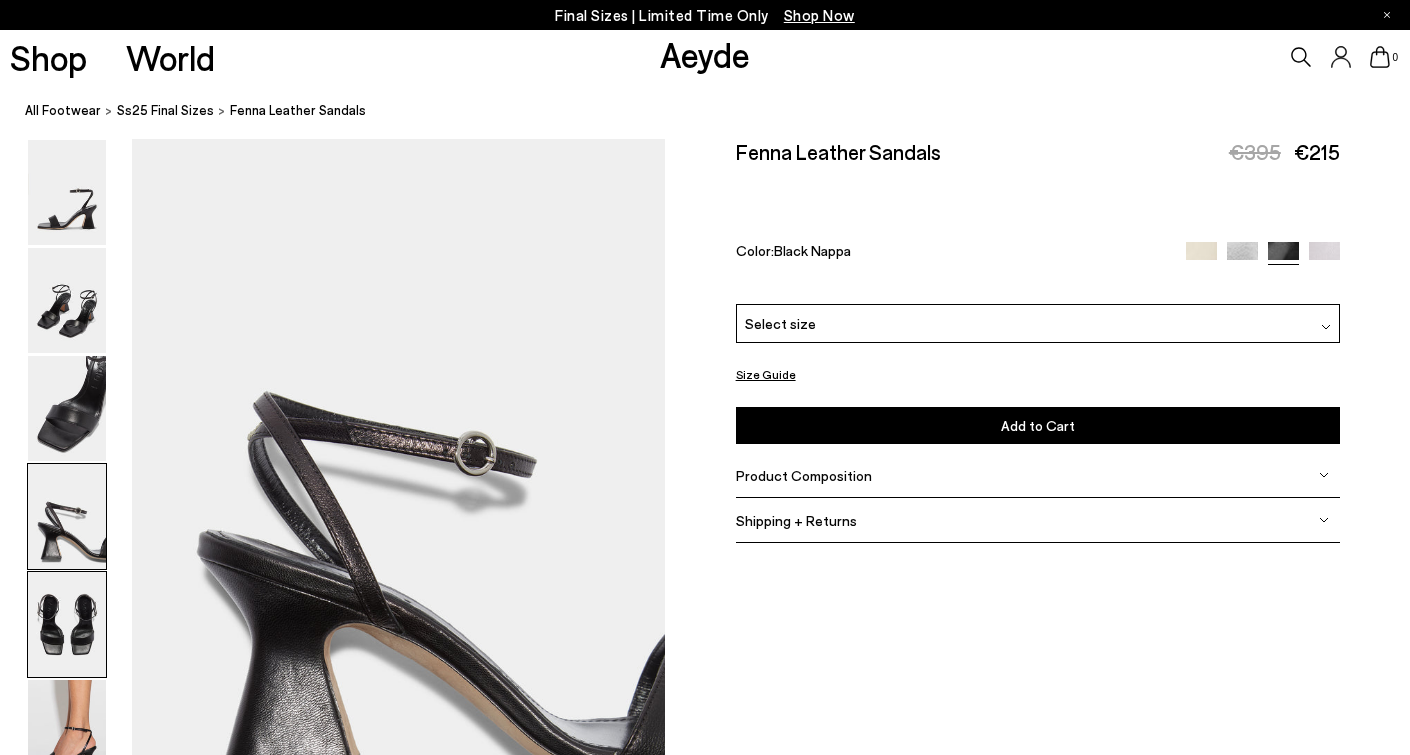 click at bounding box center (67, 624) 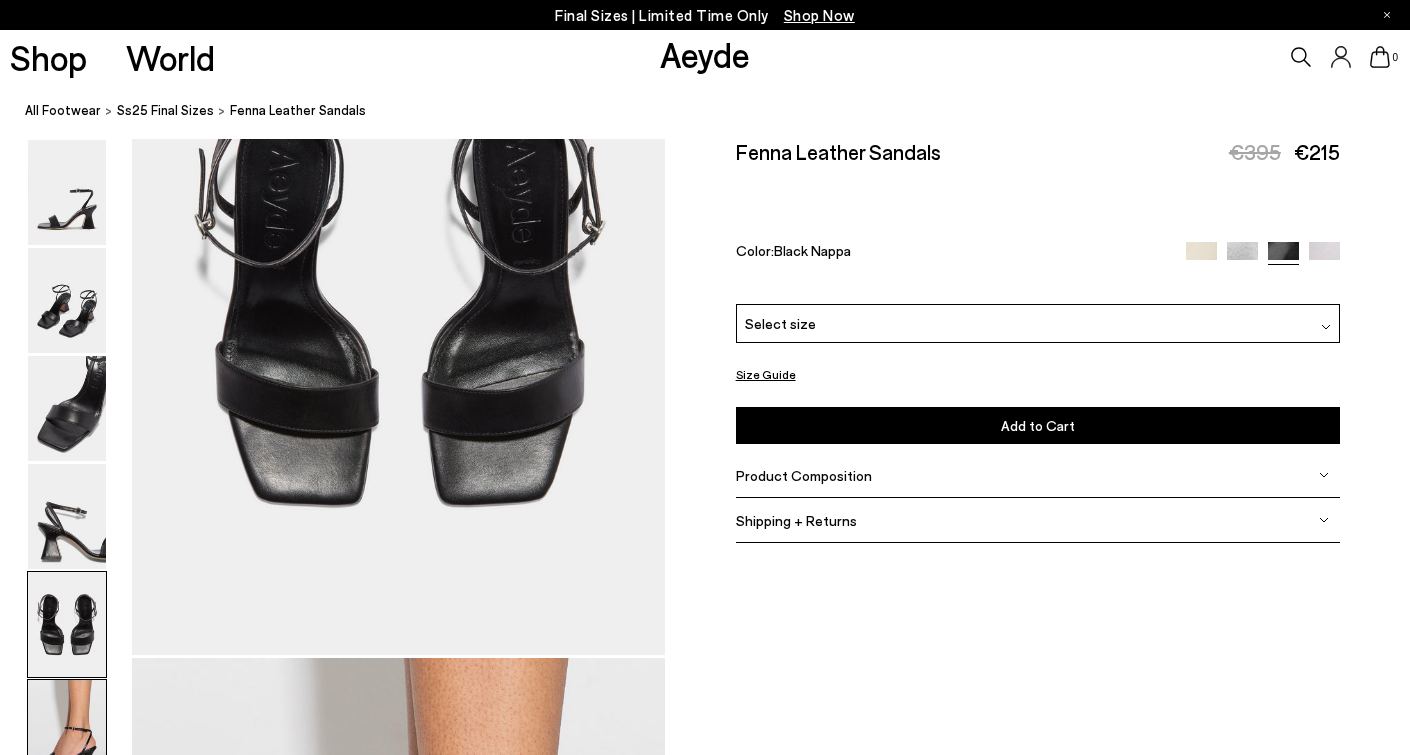 click at bounding box center [67, 732] 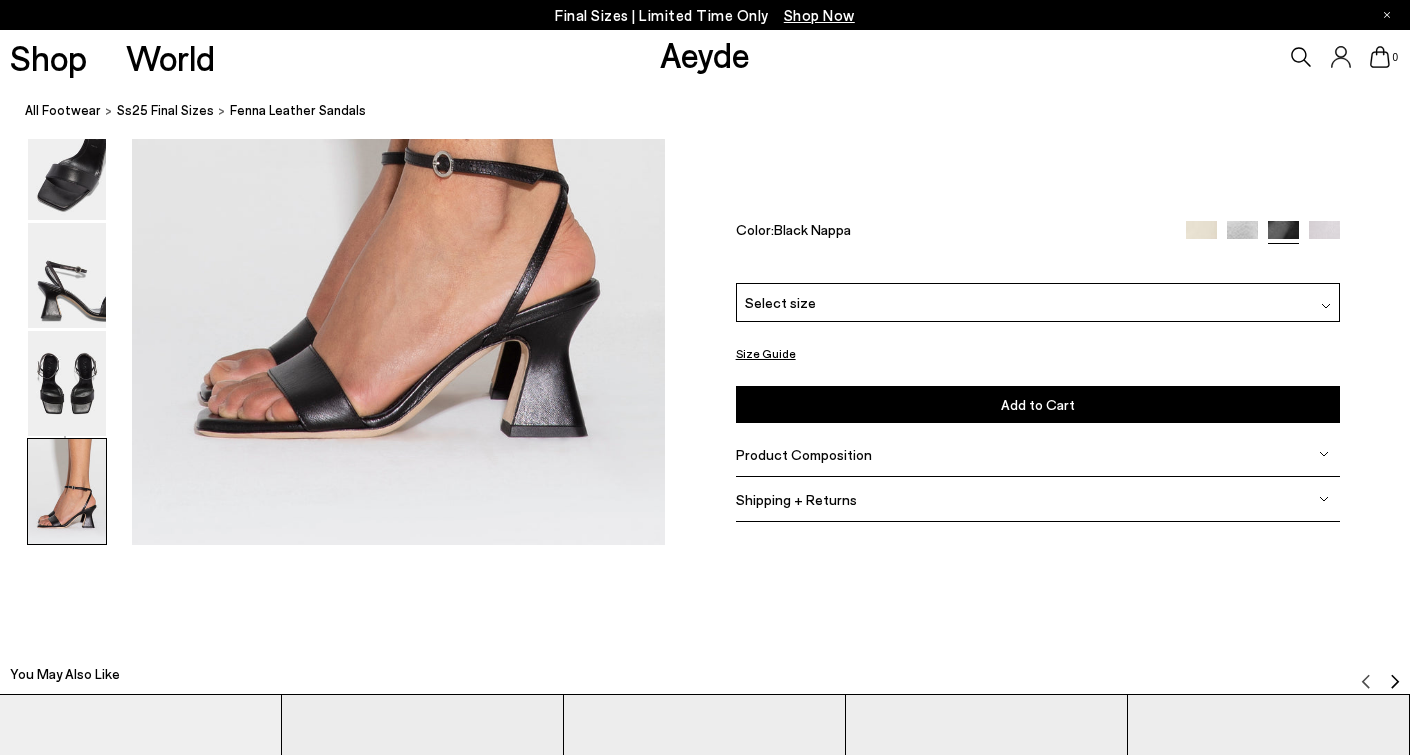 scroll, scrollTop: 3870, scrollLeft: 0, axis: vertical 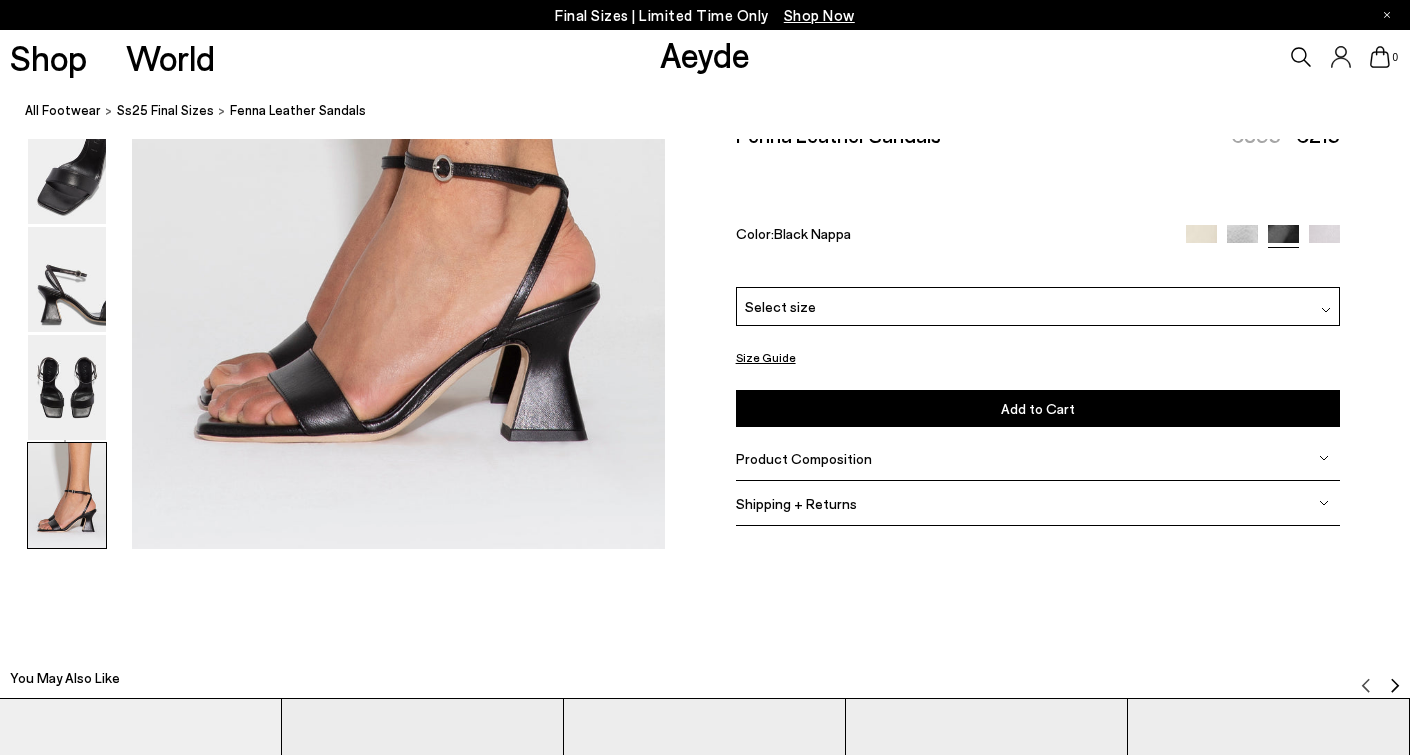 click on "Select size" at bounding box center [1038, 306] 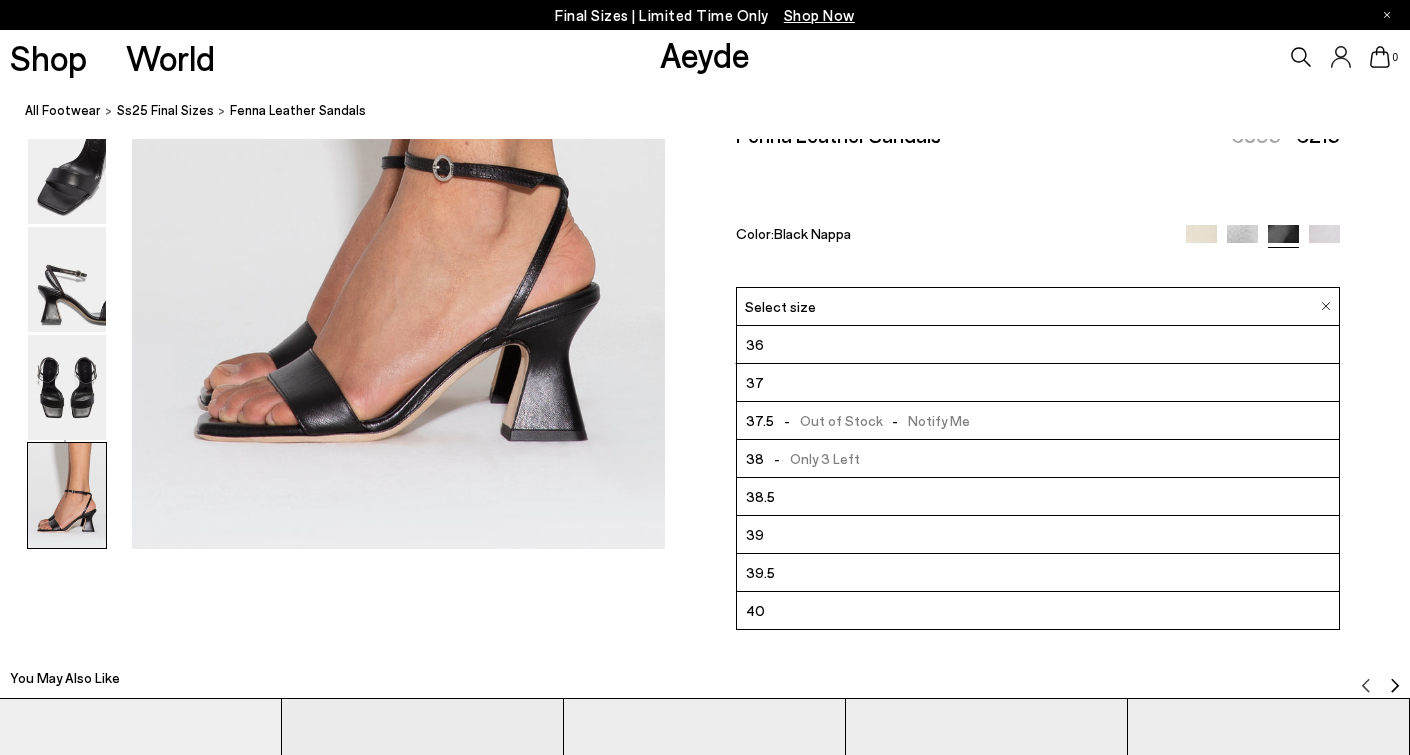 click on "38.5" at bounding box center (1038, 497) 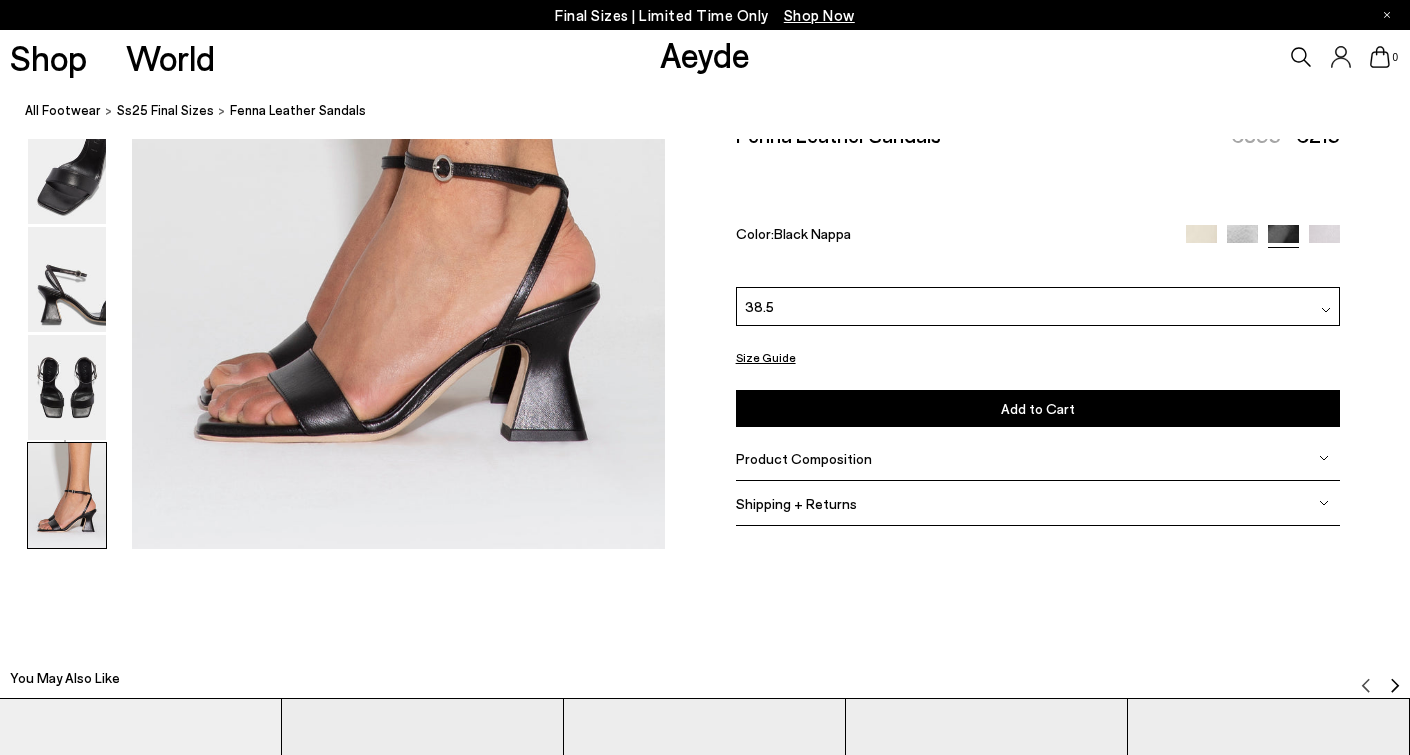 click on "Add to Cart" at bounding box center (1038, 407) 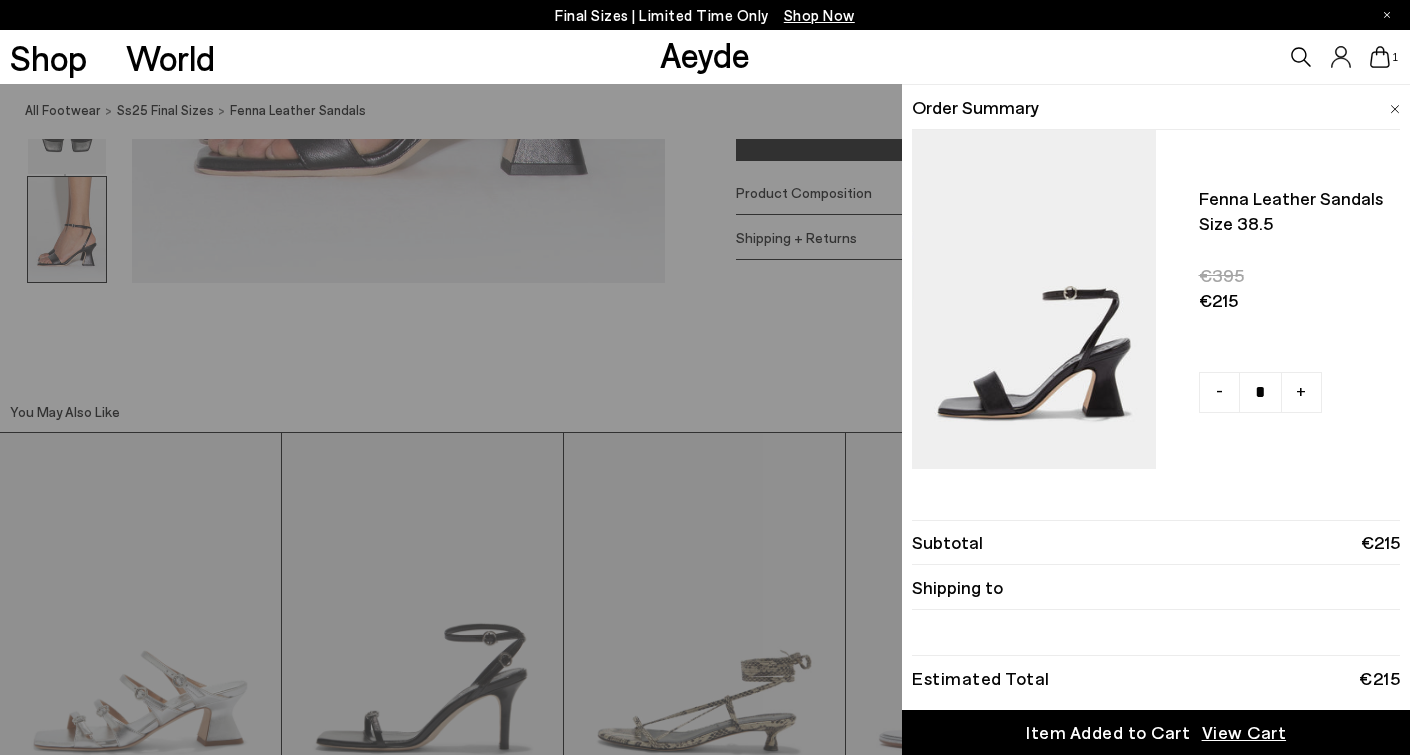 scroll, scrollTop: 4176, scrollLeft: 0, axis: vertical 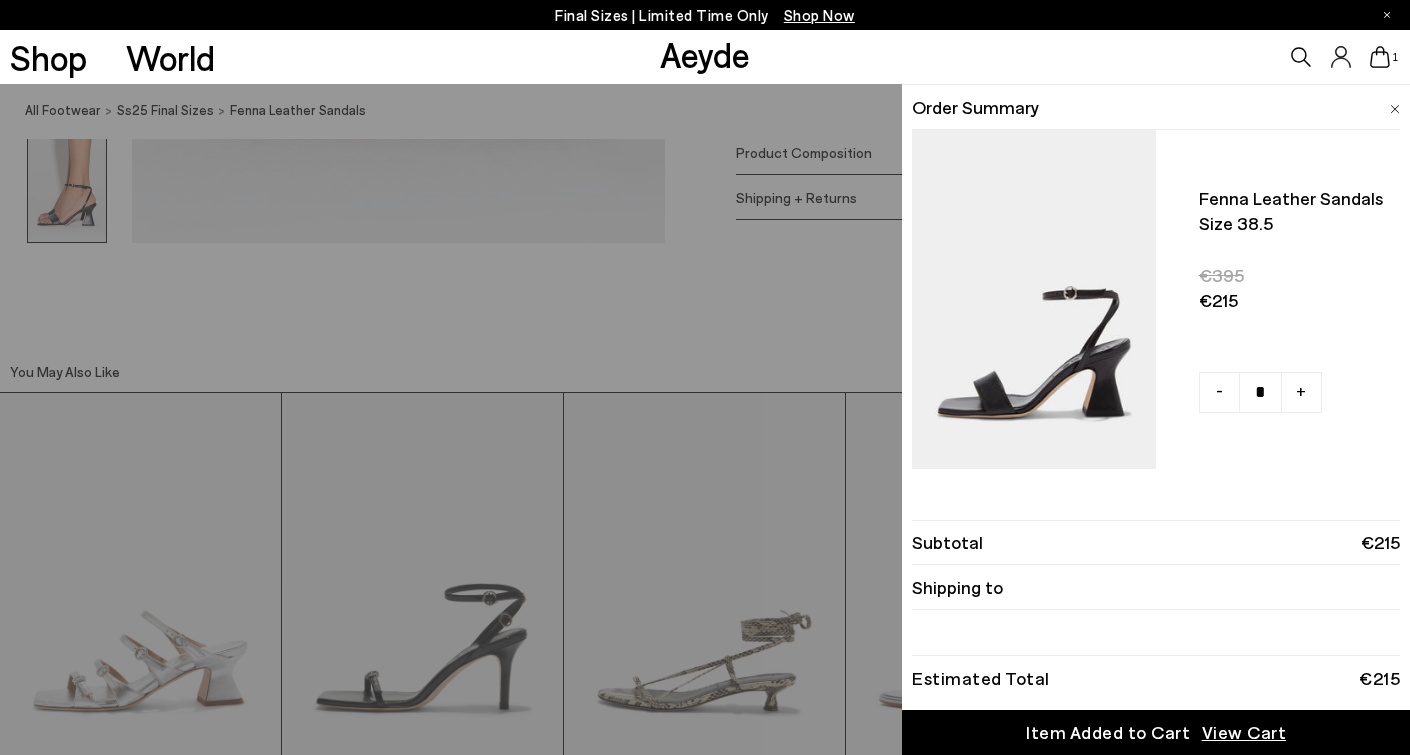 click on "Shipping to" at bounding box center [1156, 587] 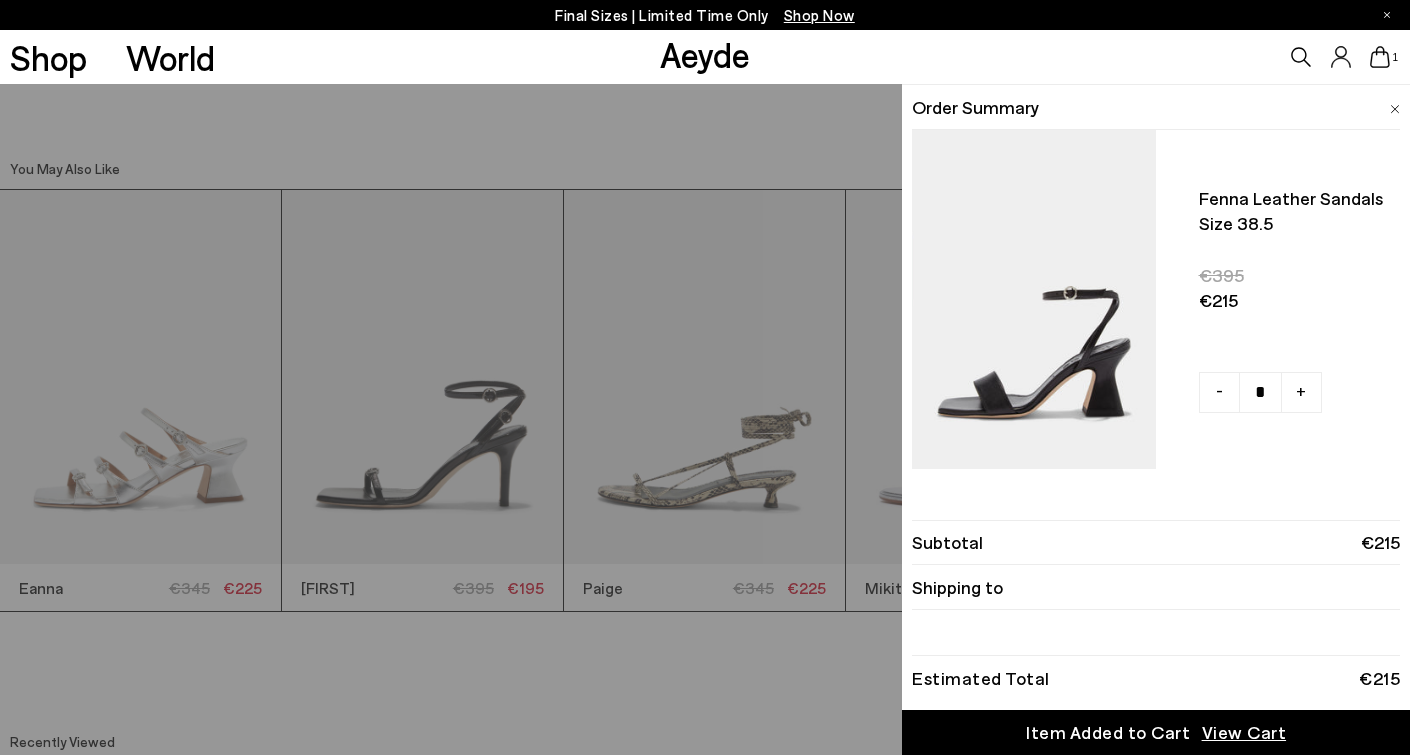 scroll, scrollTop: 4389, scrollLeft: 0, axis: vertical 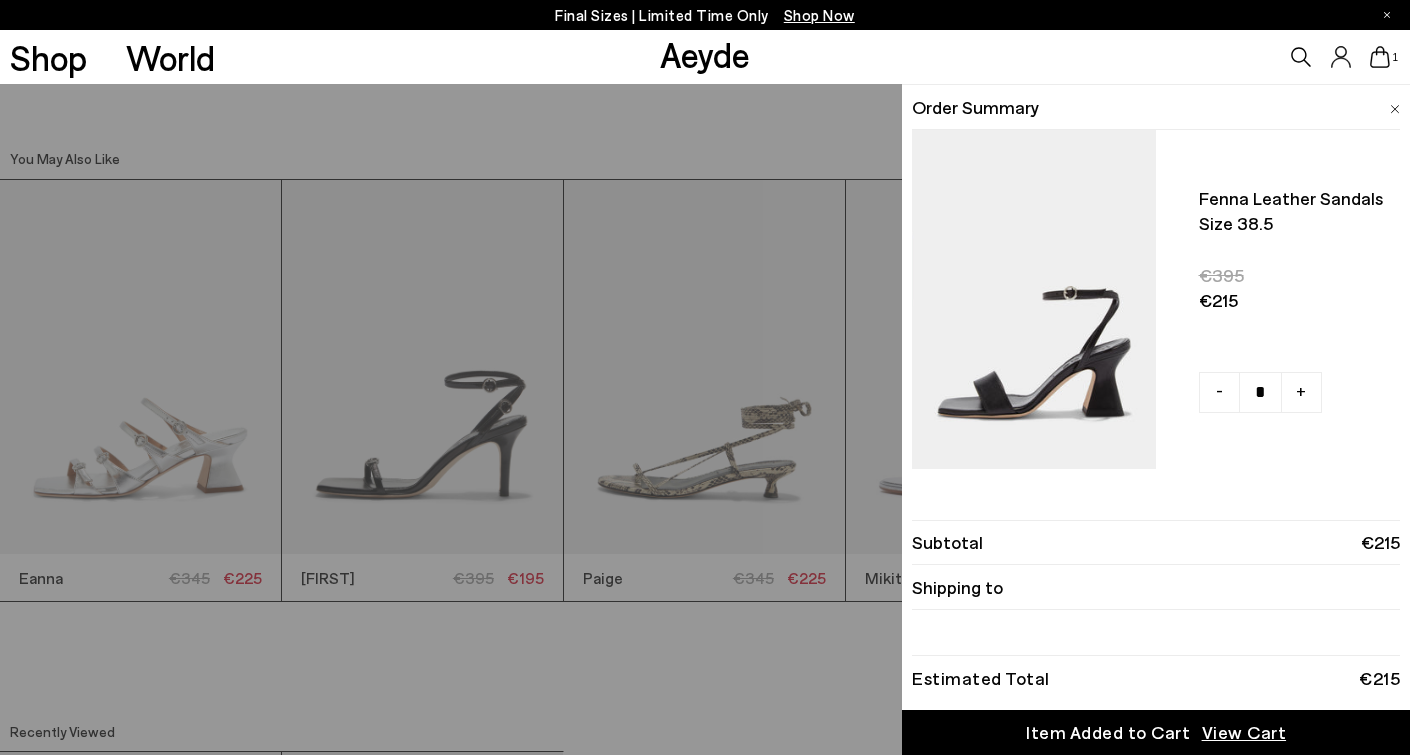 click on "View Cart" at bounding box center (1244, 732) 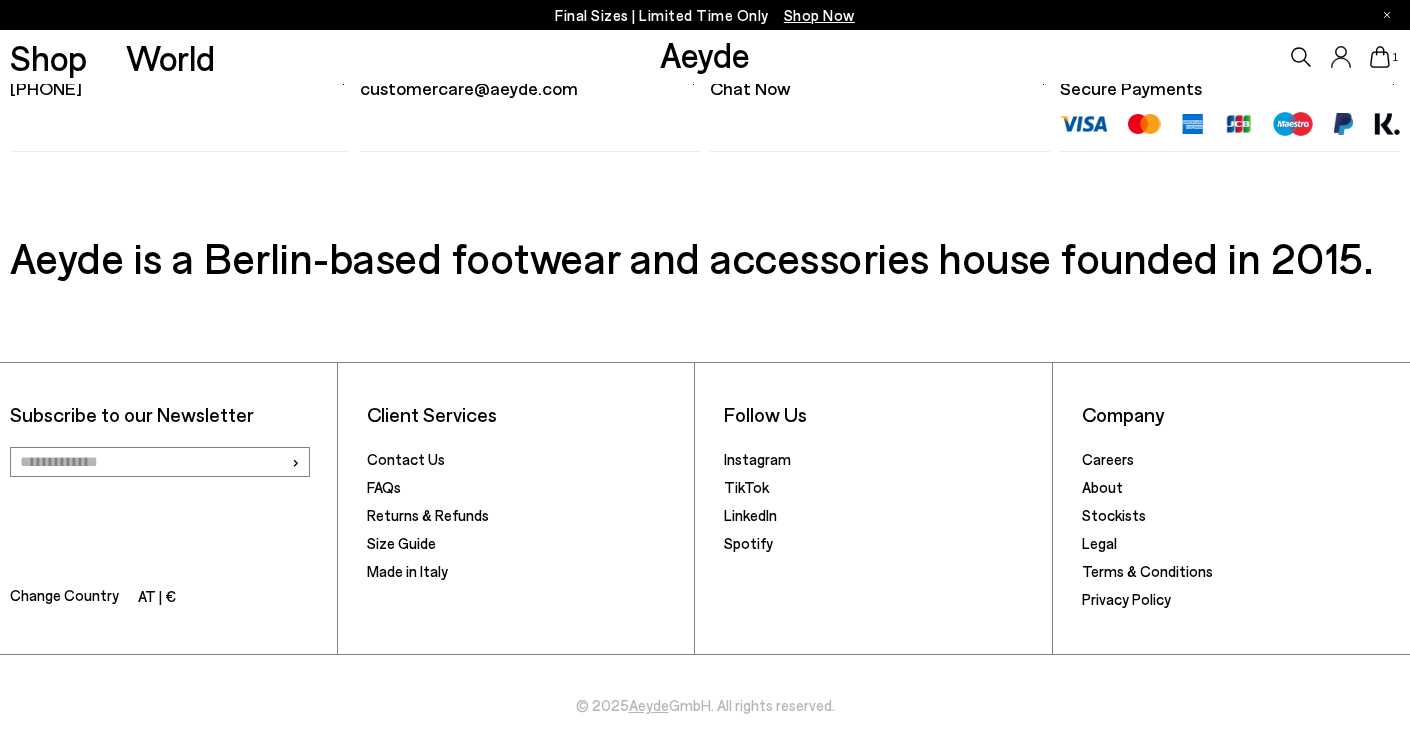scroll, scrollTop: 1158, scrollLeft: 0, axis: vertical 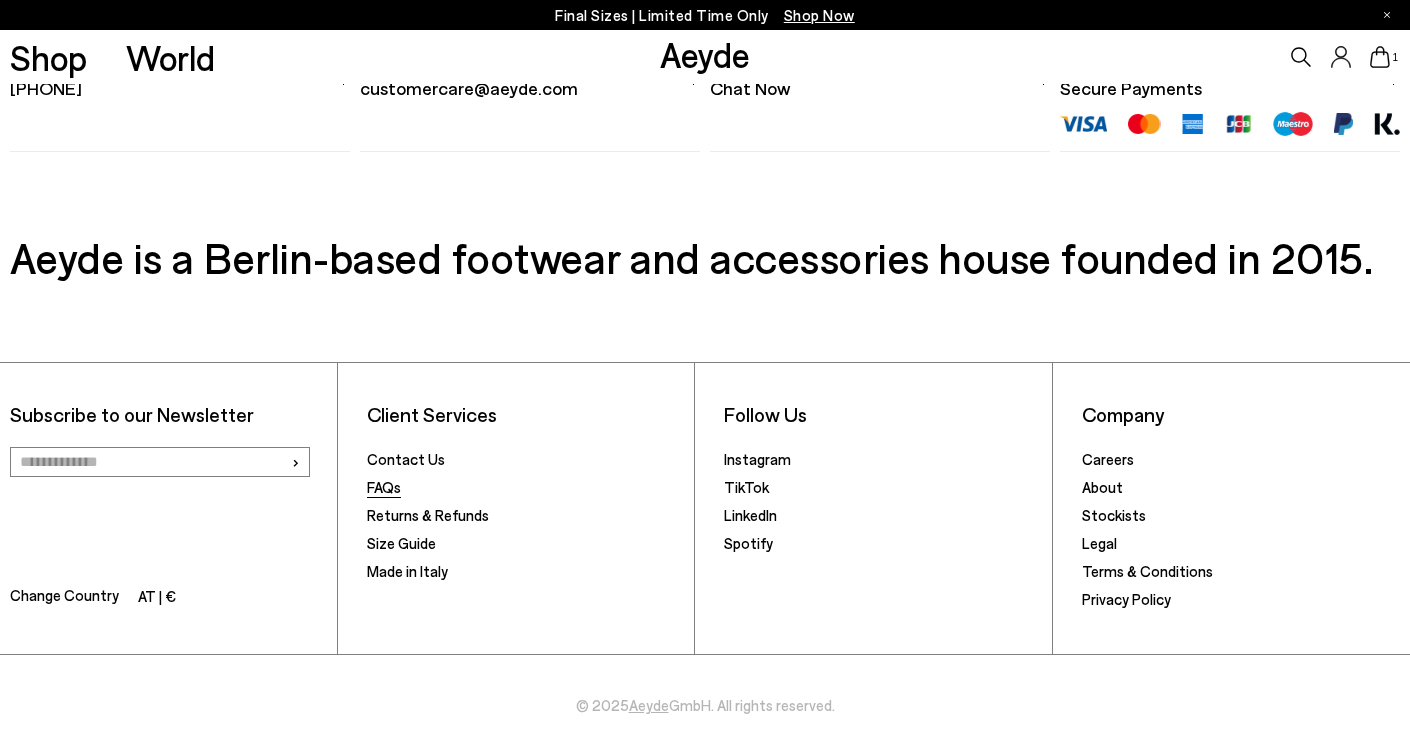 click on "FAQs" at bounding box center (384, 487) 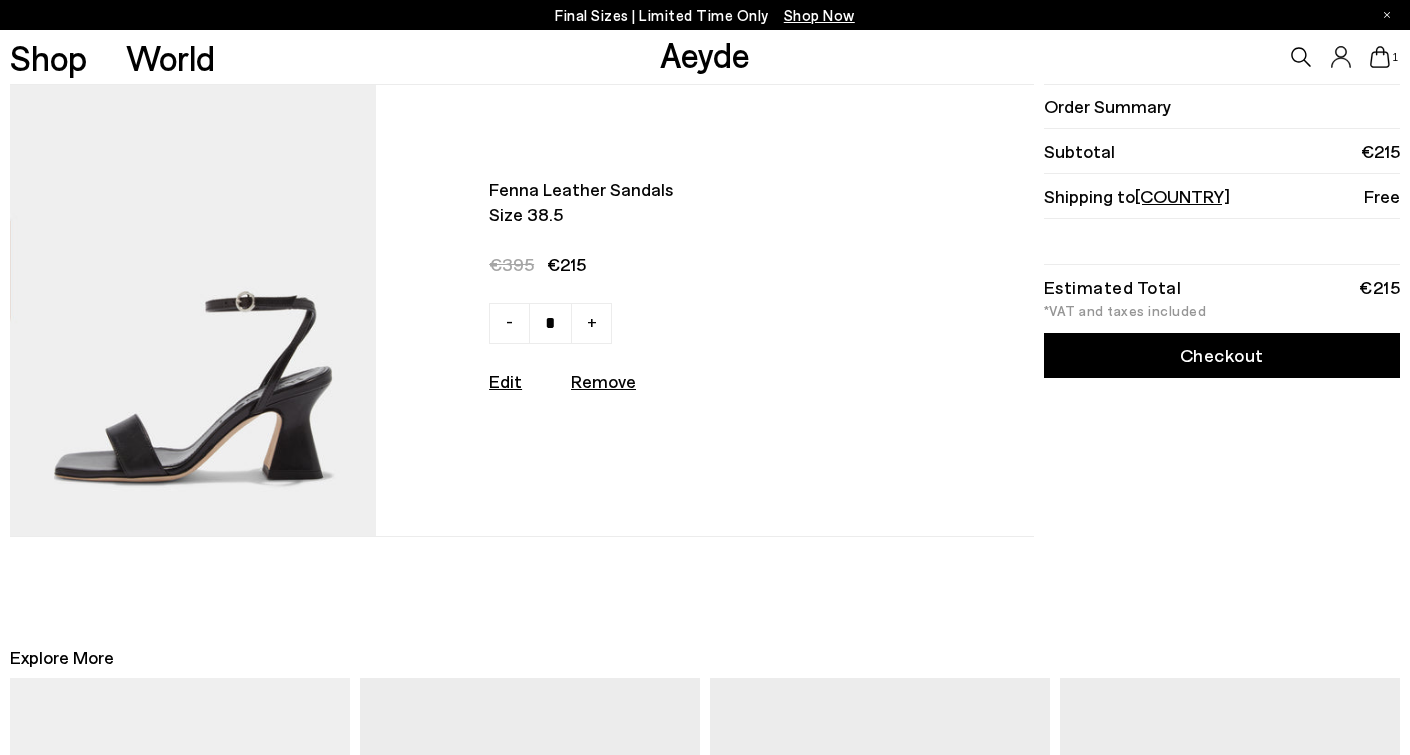 scroll, scrollTop: 0, scrollLeft: 0, axis: both 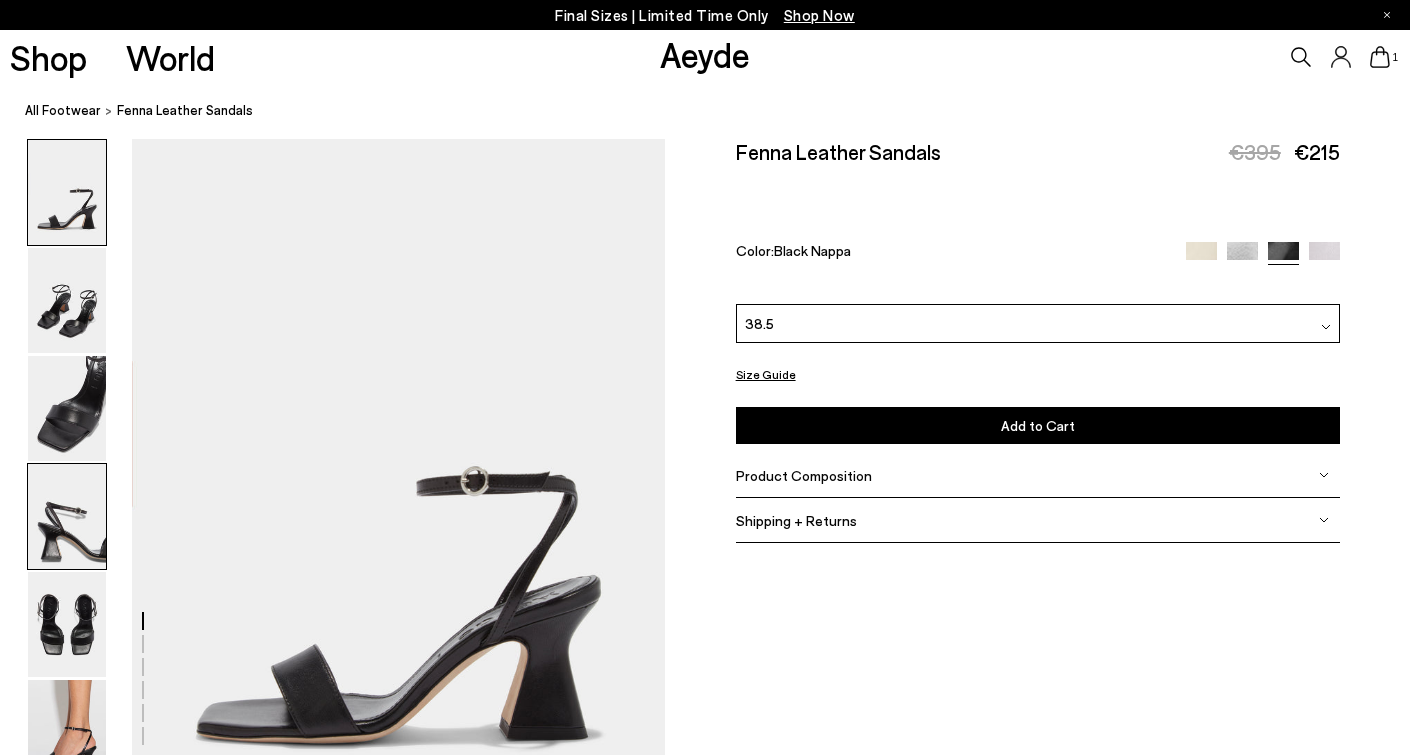 click at bounding box center (67, 516) 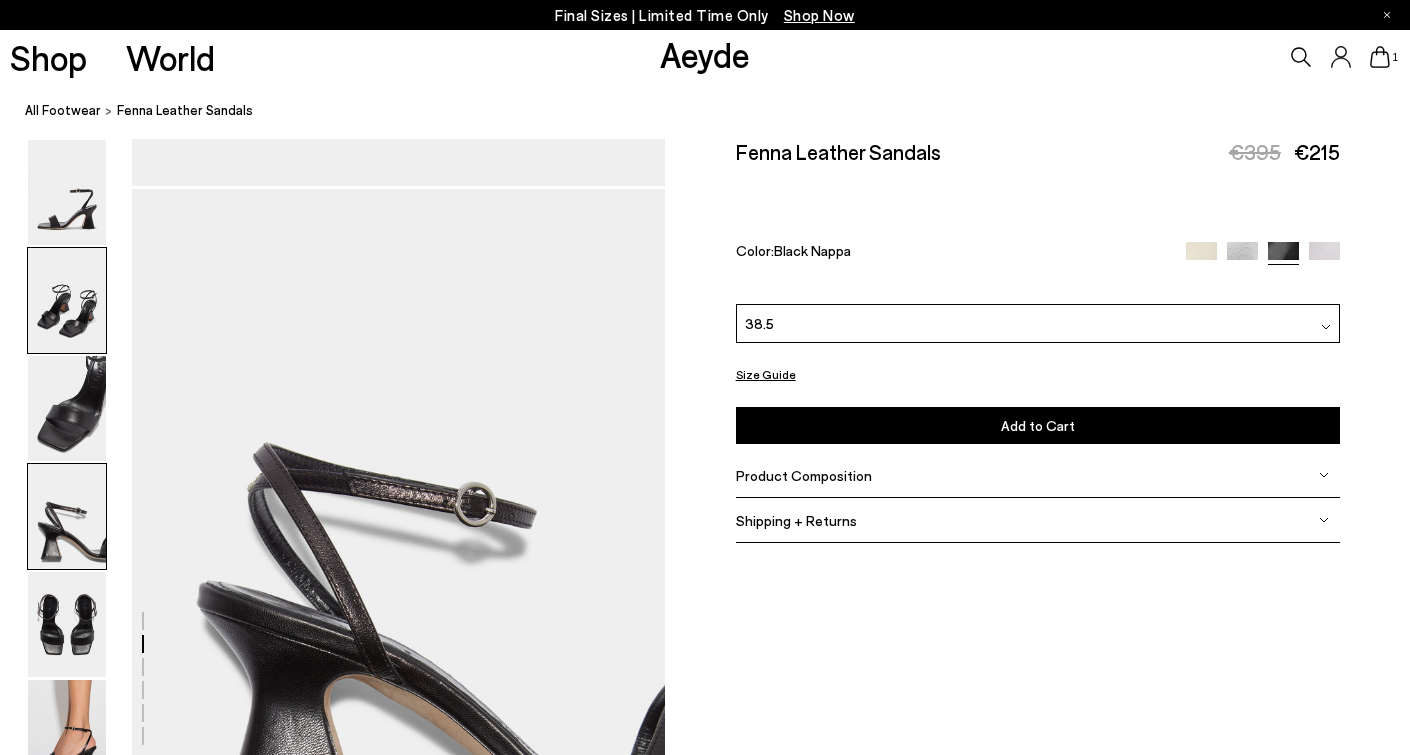 scroll, scrollTop: 2142, scrollLeft: 0, axis: vertical 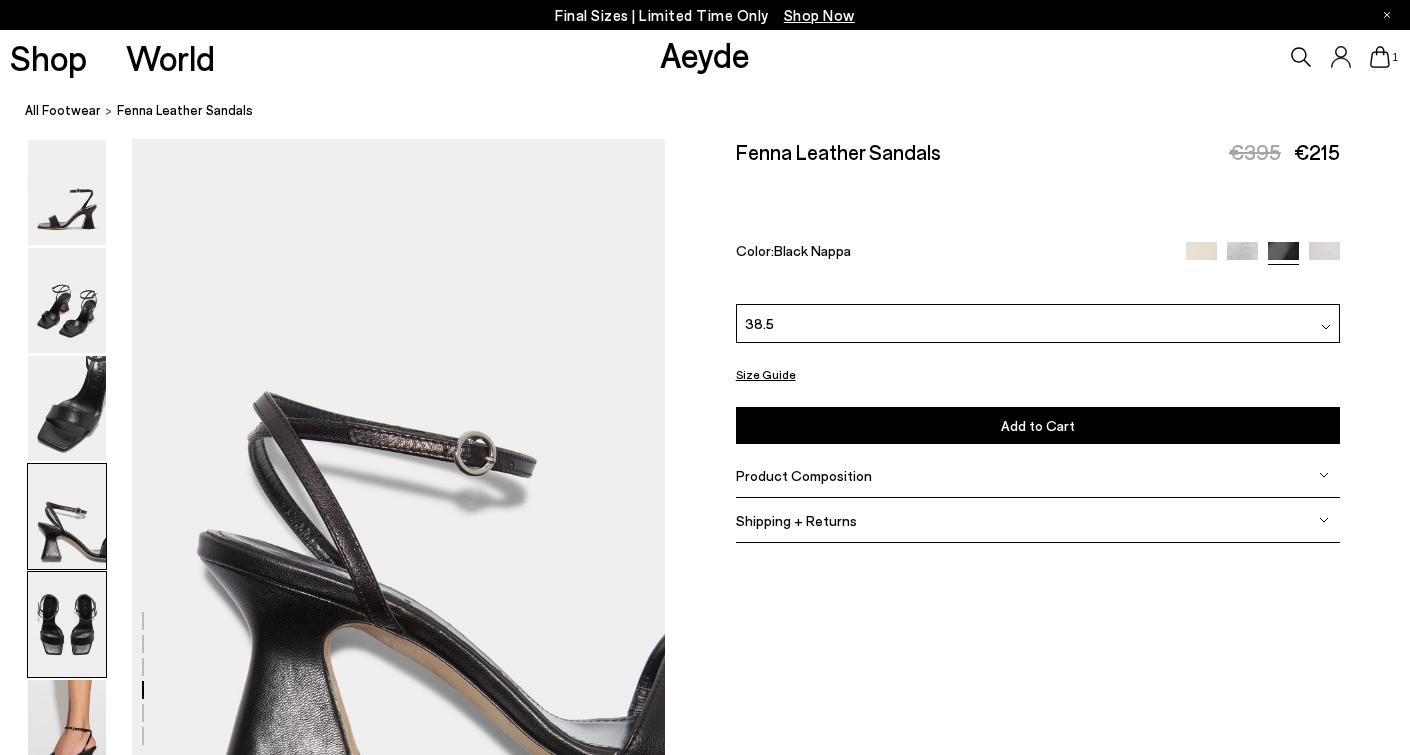 click at bounding box center [67, 624] 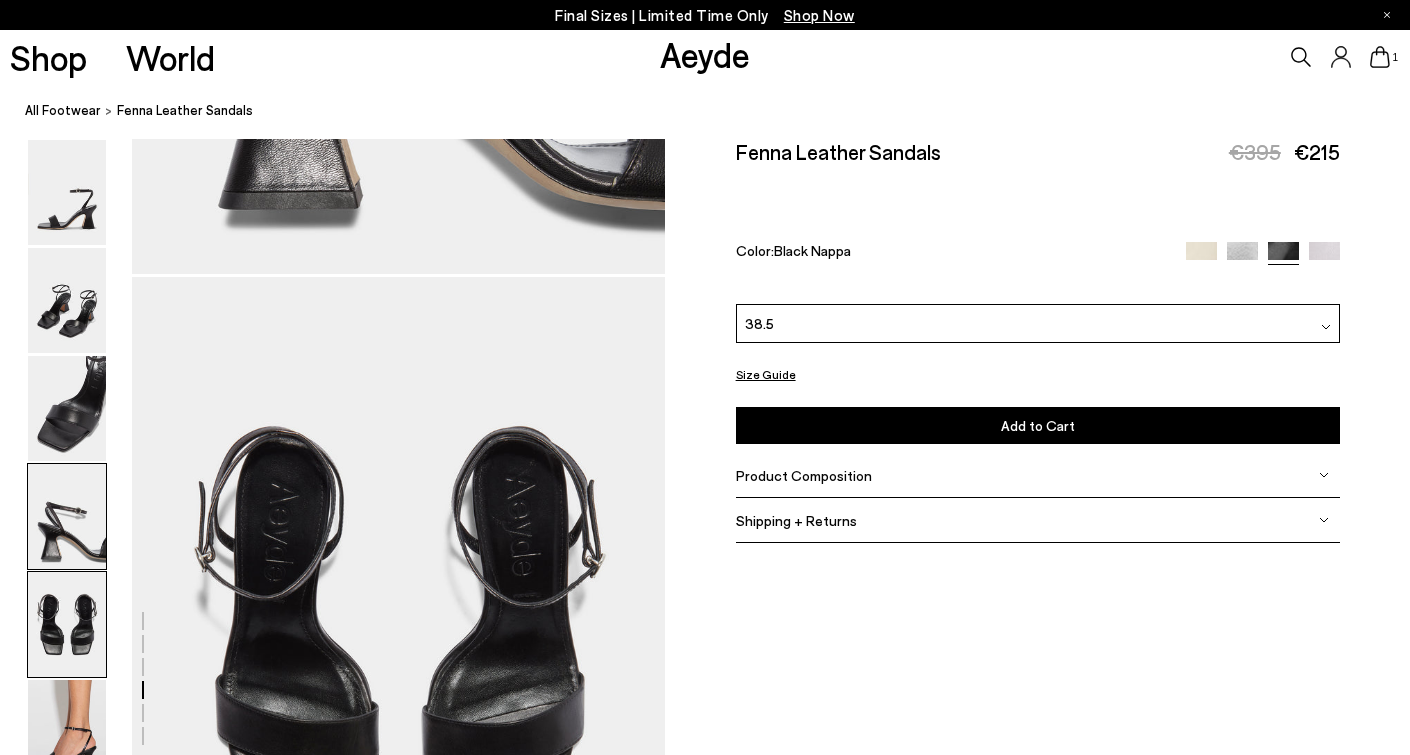scroll, scrollTop: 2856, scrollLeft: 0, axis: vertical 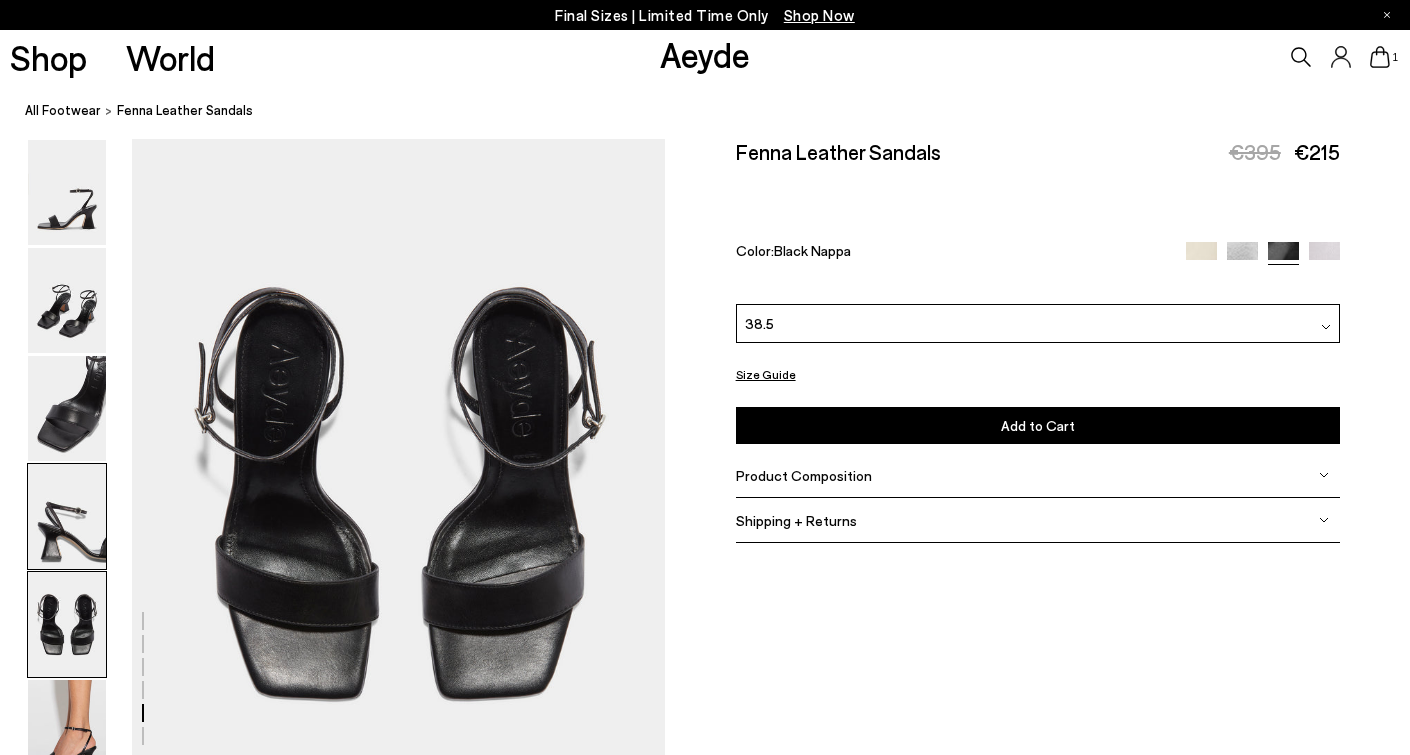 click at bounding box center (67, 516) 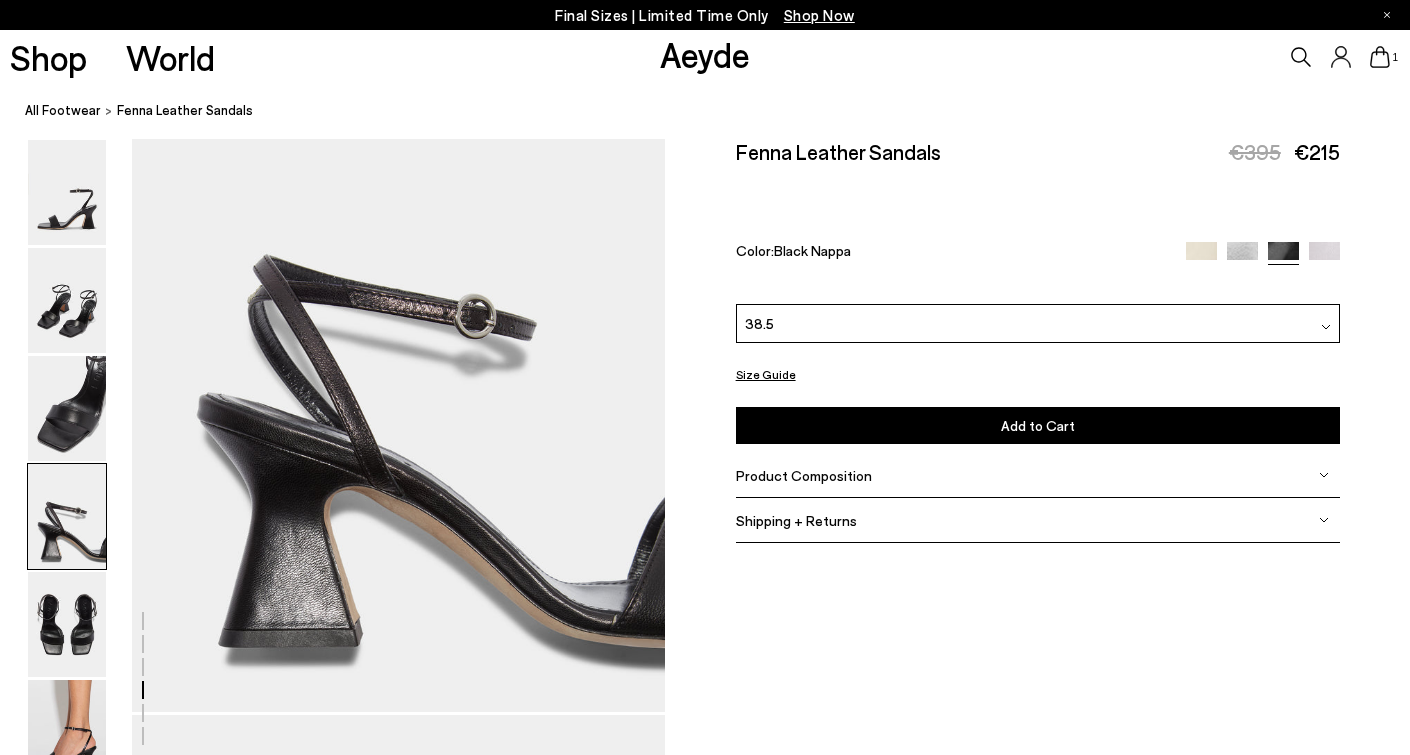 scroll, scrollTop: 2286, scrollLeft: 0, axis: vertical 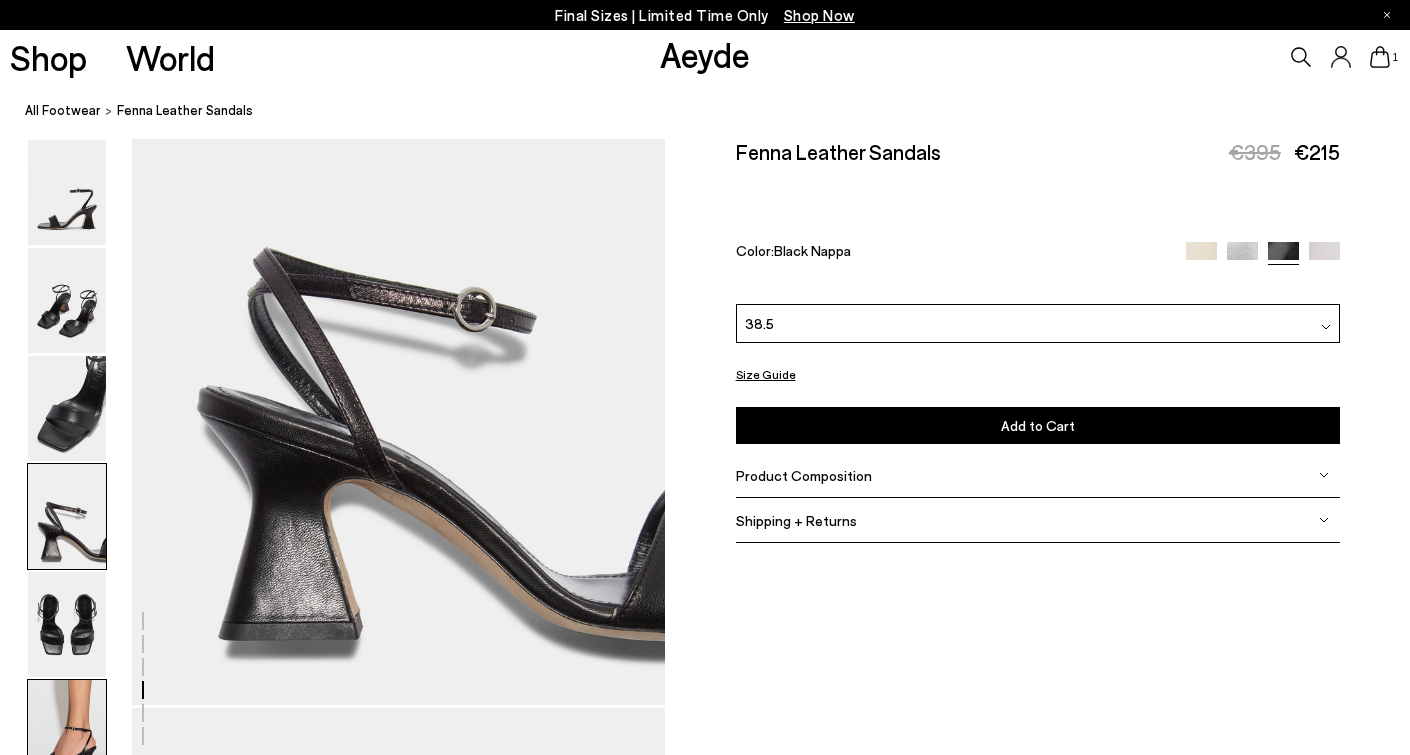 click at bounding box center (67, 732) 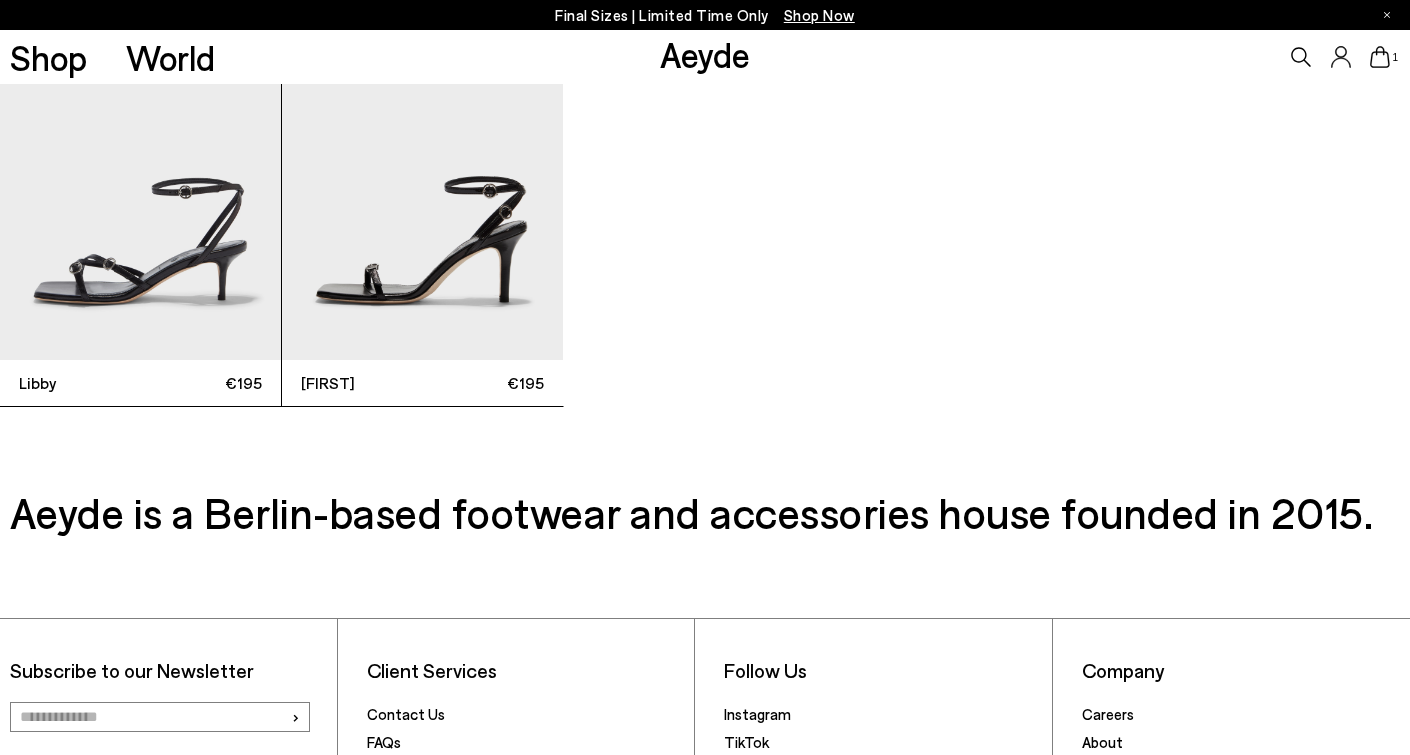 scroll, scrollTop: 5143, scrollLeft: 0, axis: vertical 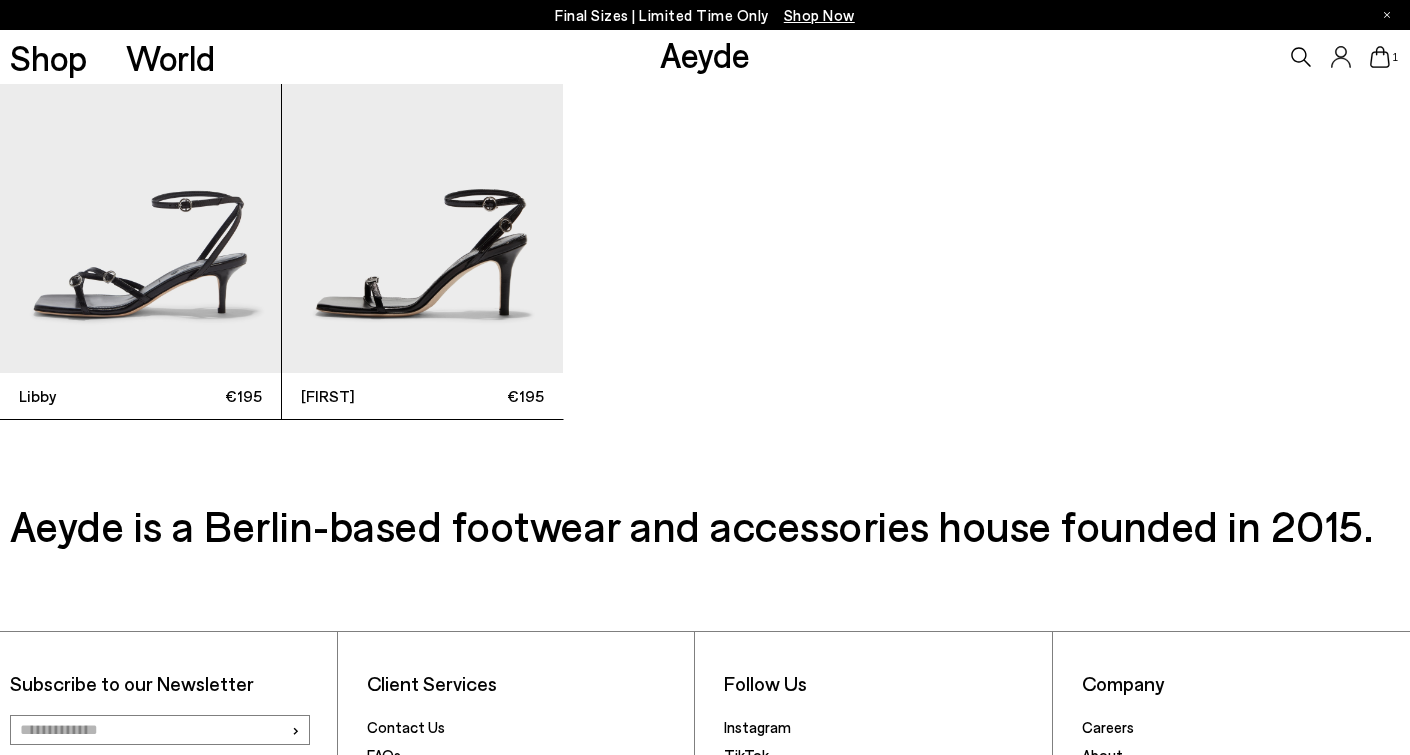 click at bounding box center (140, 185) 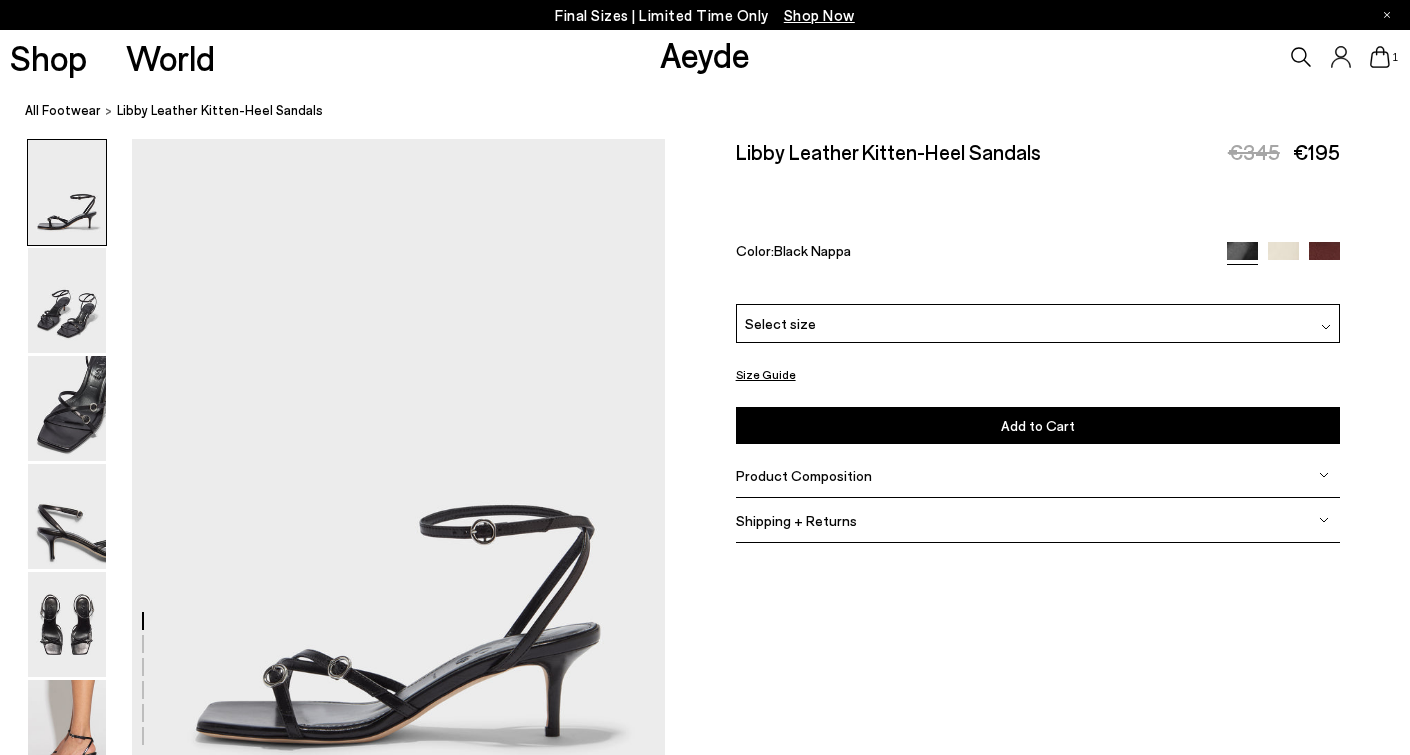 scroll, scrollTop: 0, scrollLeft: 0, axis: both 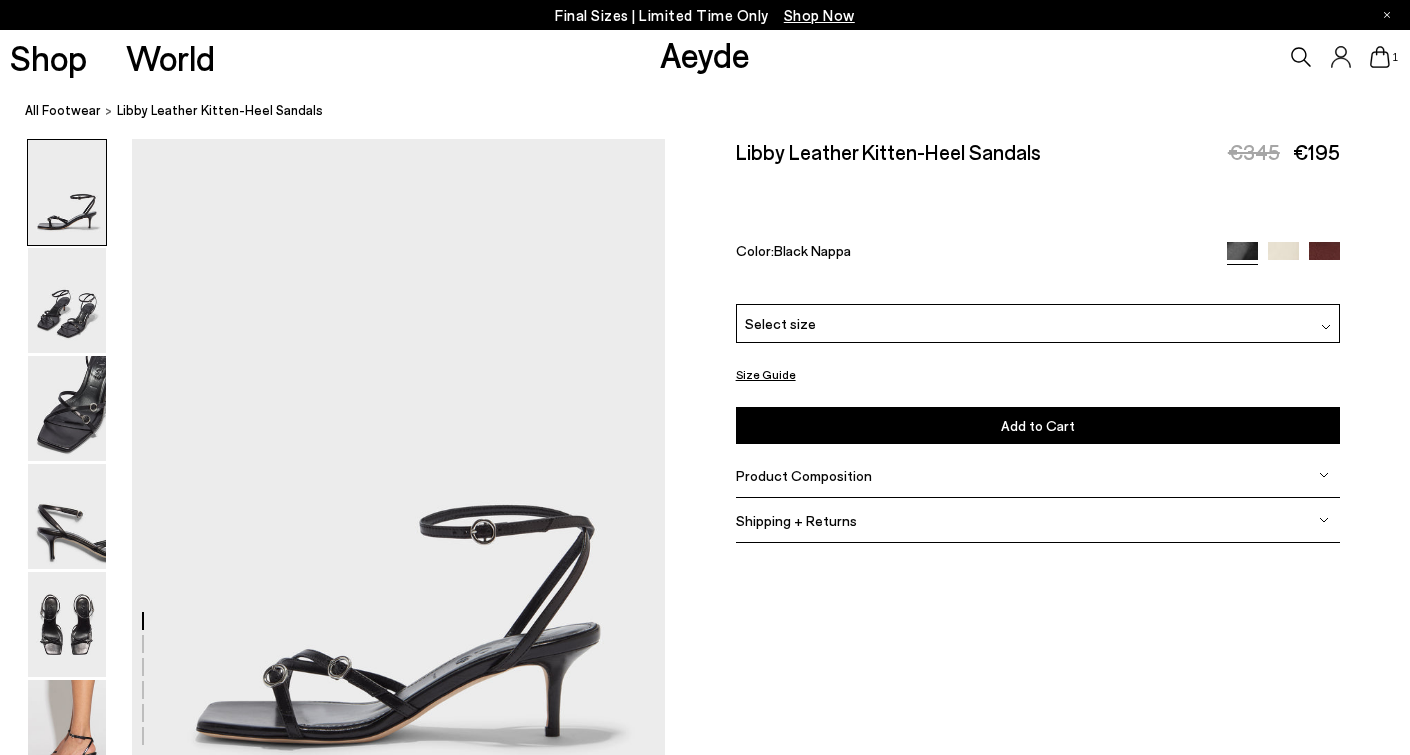 click at bounding box center (1324, 257) 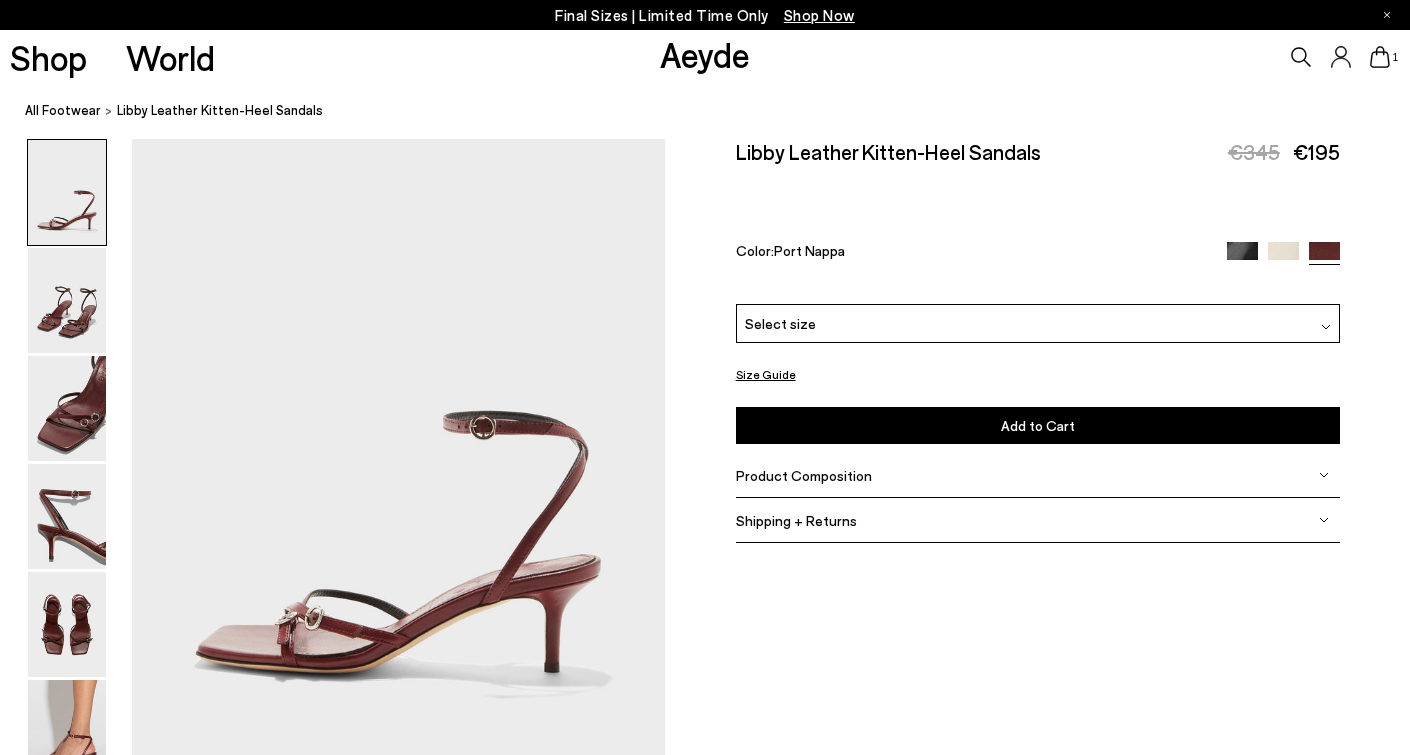 scroll, scrollTop: 217, scrollLeft: 0, axis: vertical 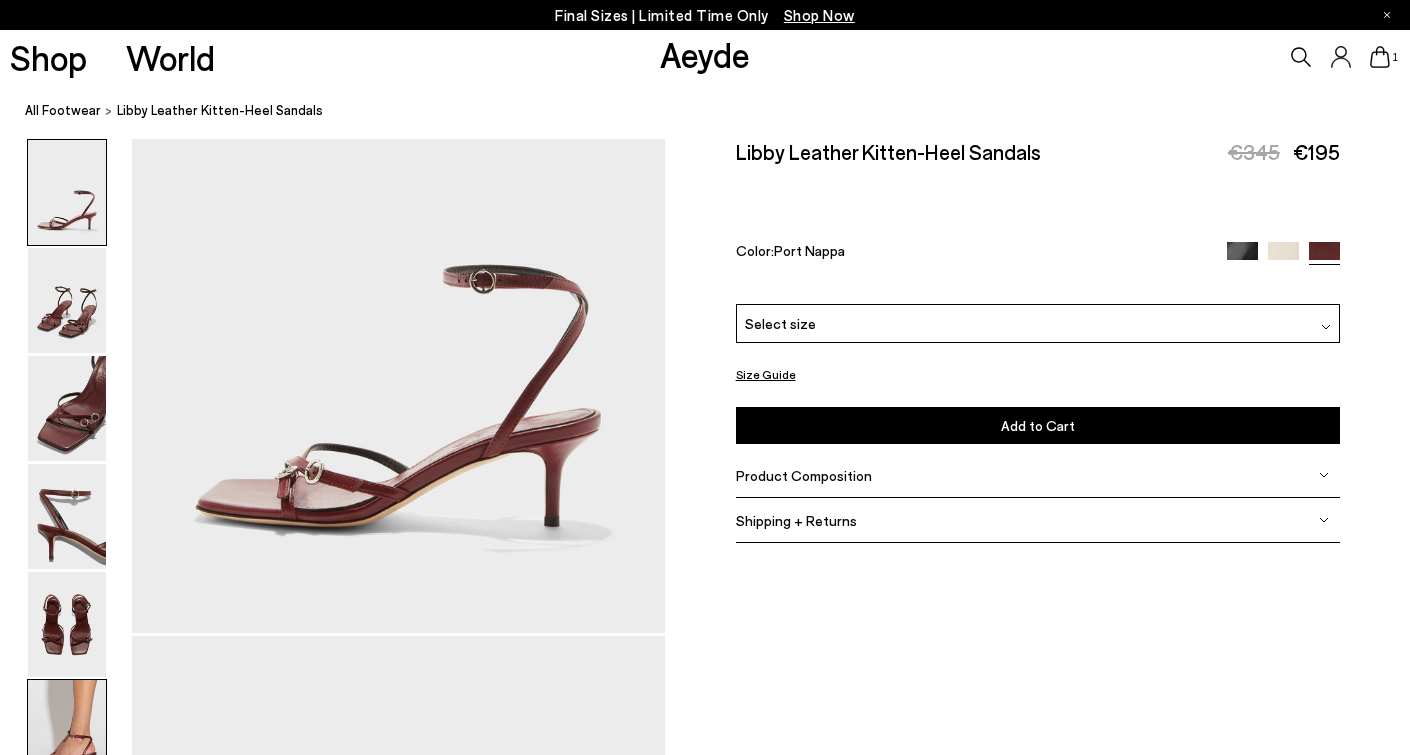 click at bounding box center (67, 732) 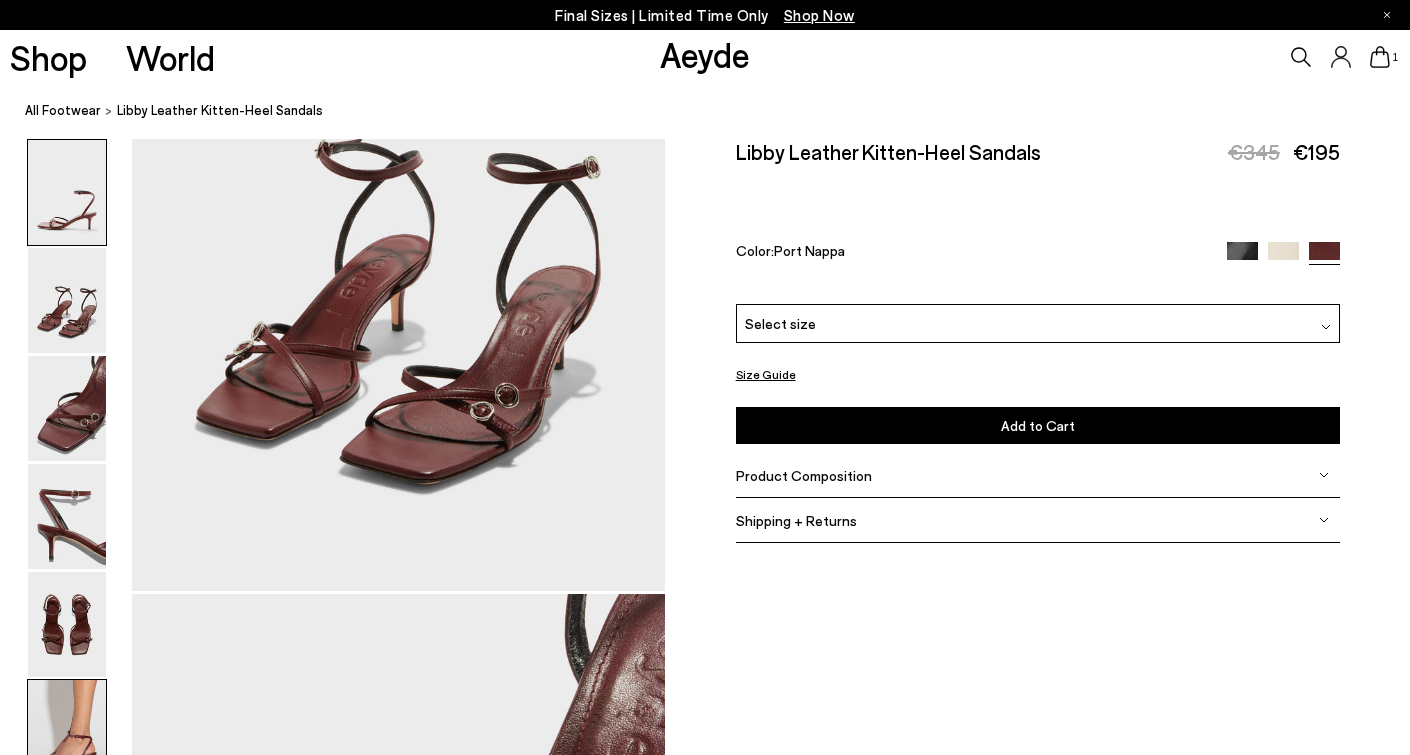 scroll, scrollTop: 3707, scrollLeft: 0, axis: vertical 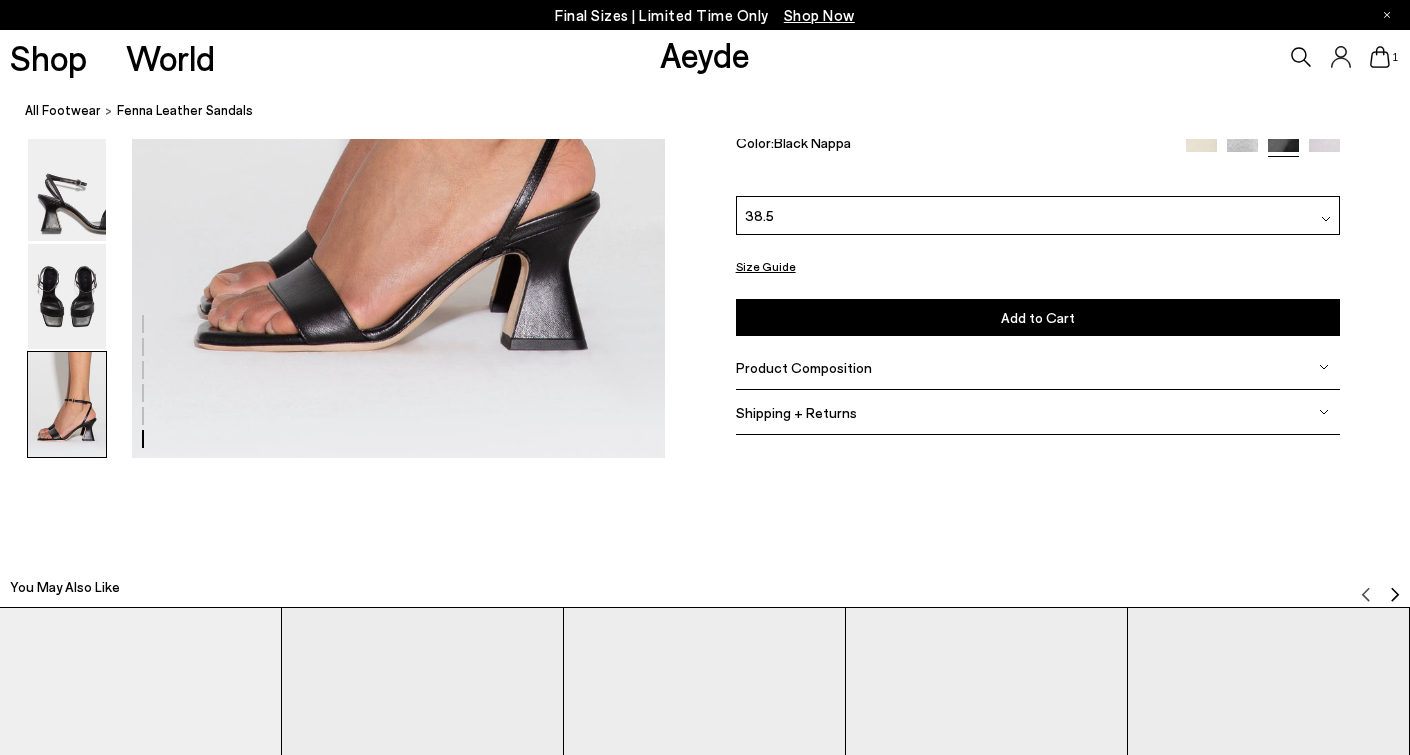 click at bounding box center (67, 404) 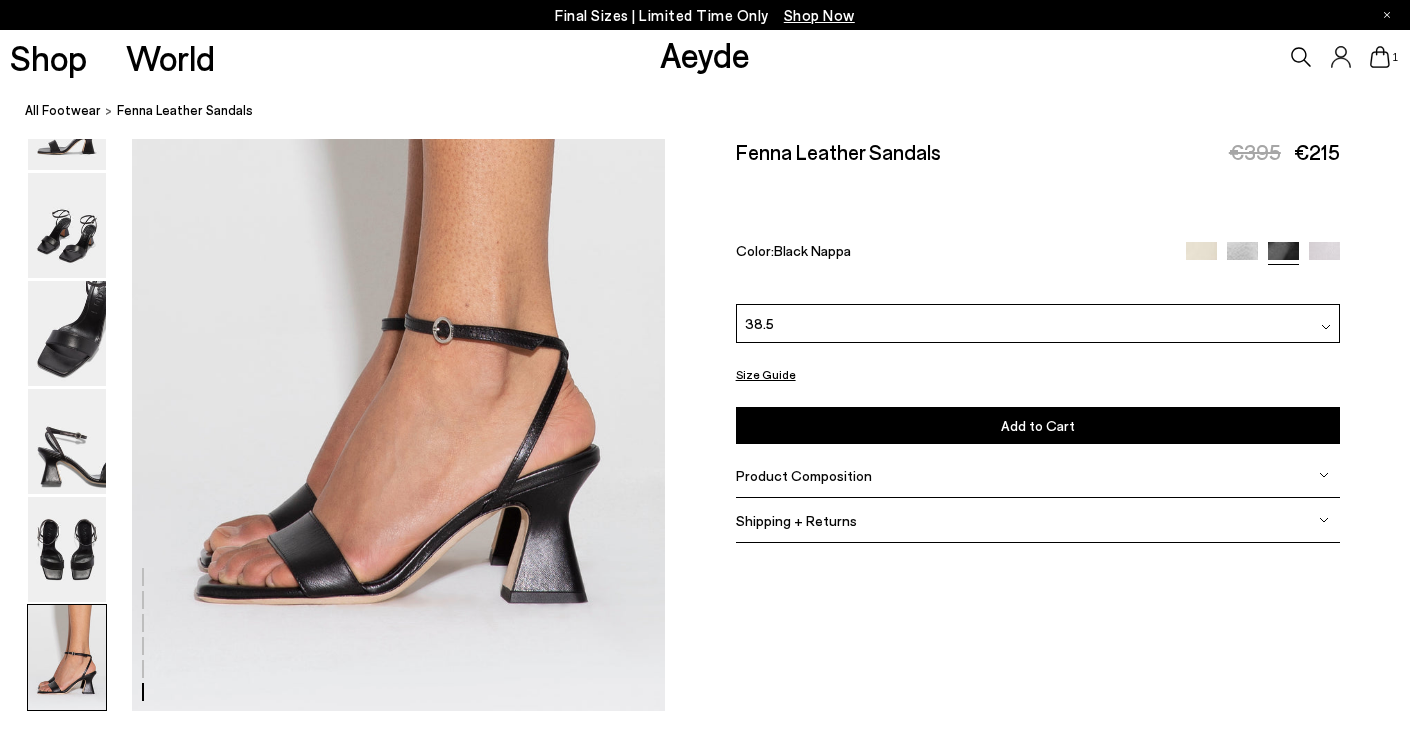 scroll, scrollTop: 3707, scrollLeft: 0, axis: vertical 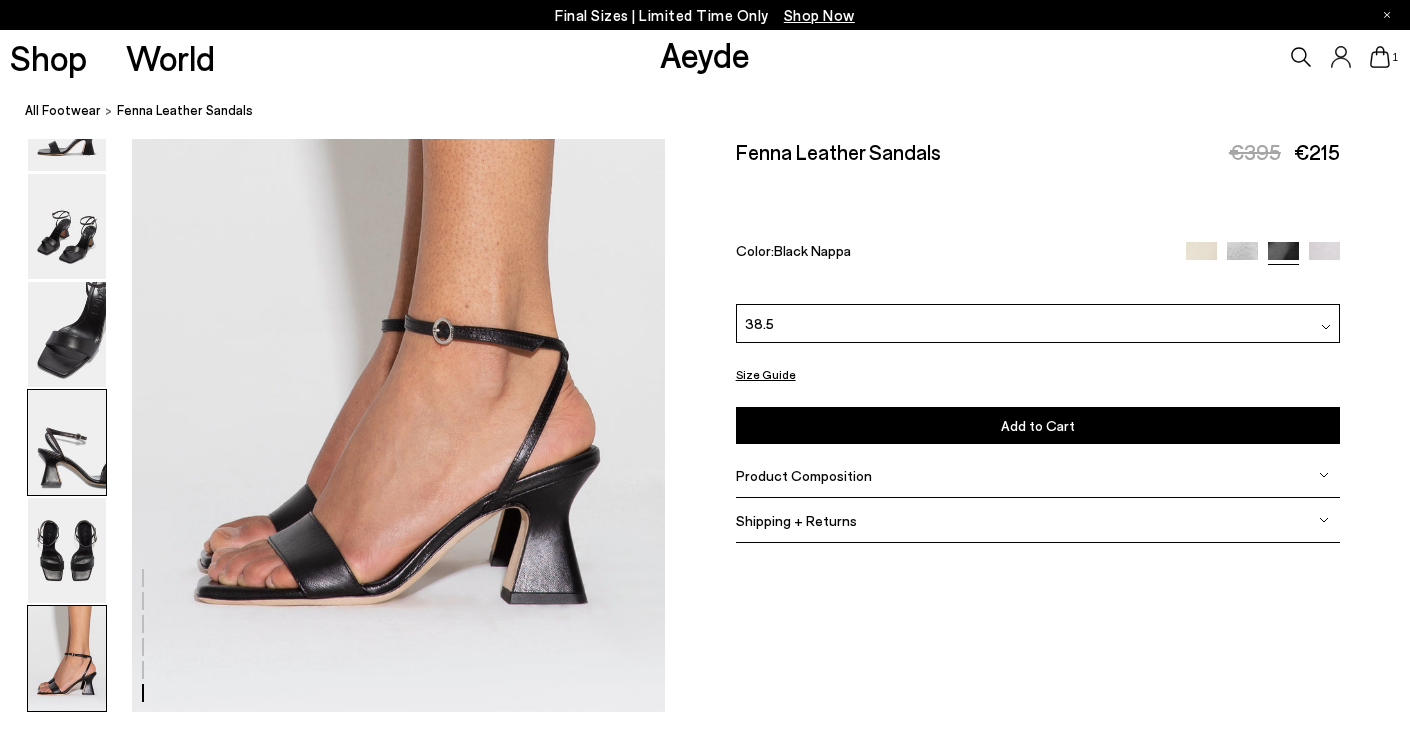 click at bounding box center [67, 442] 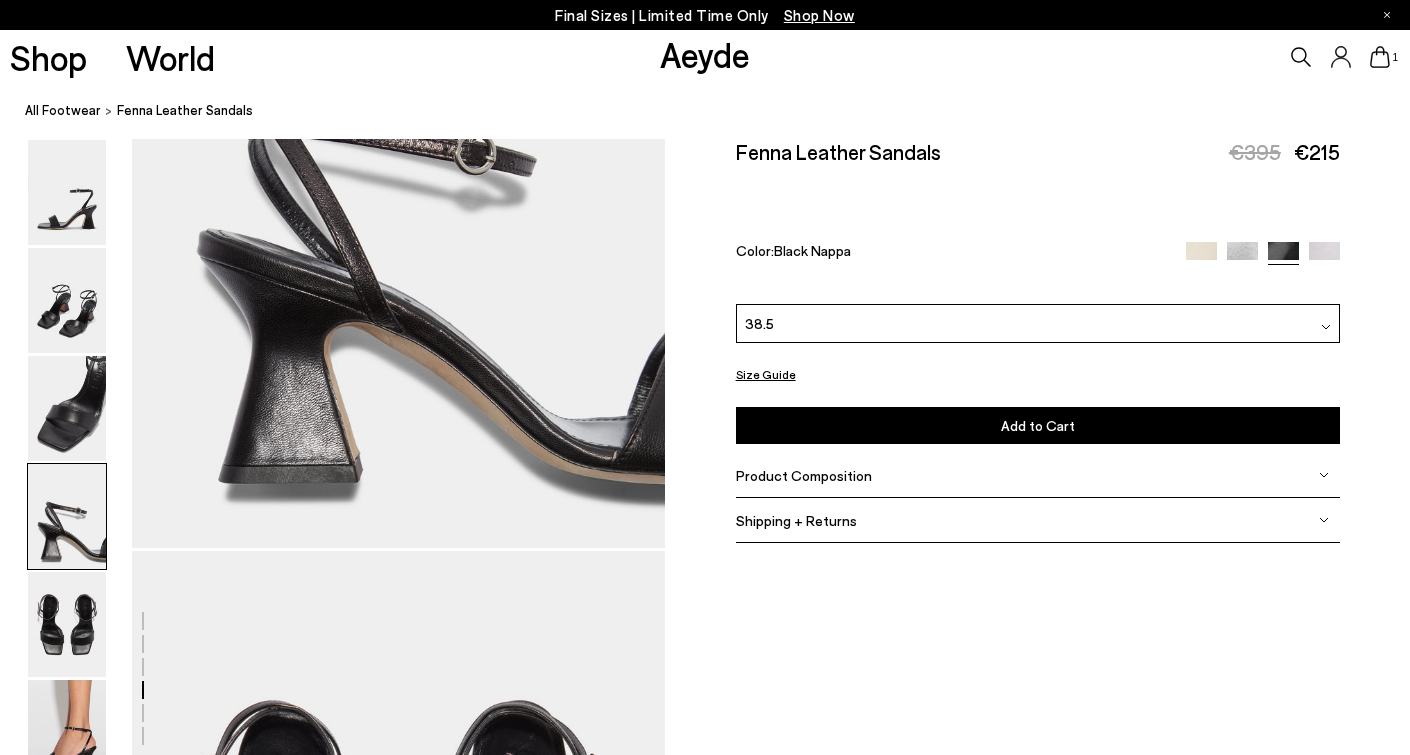 scroll, scrollTop: 2142, scrollLeft: 0, axis: vertical 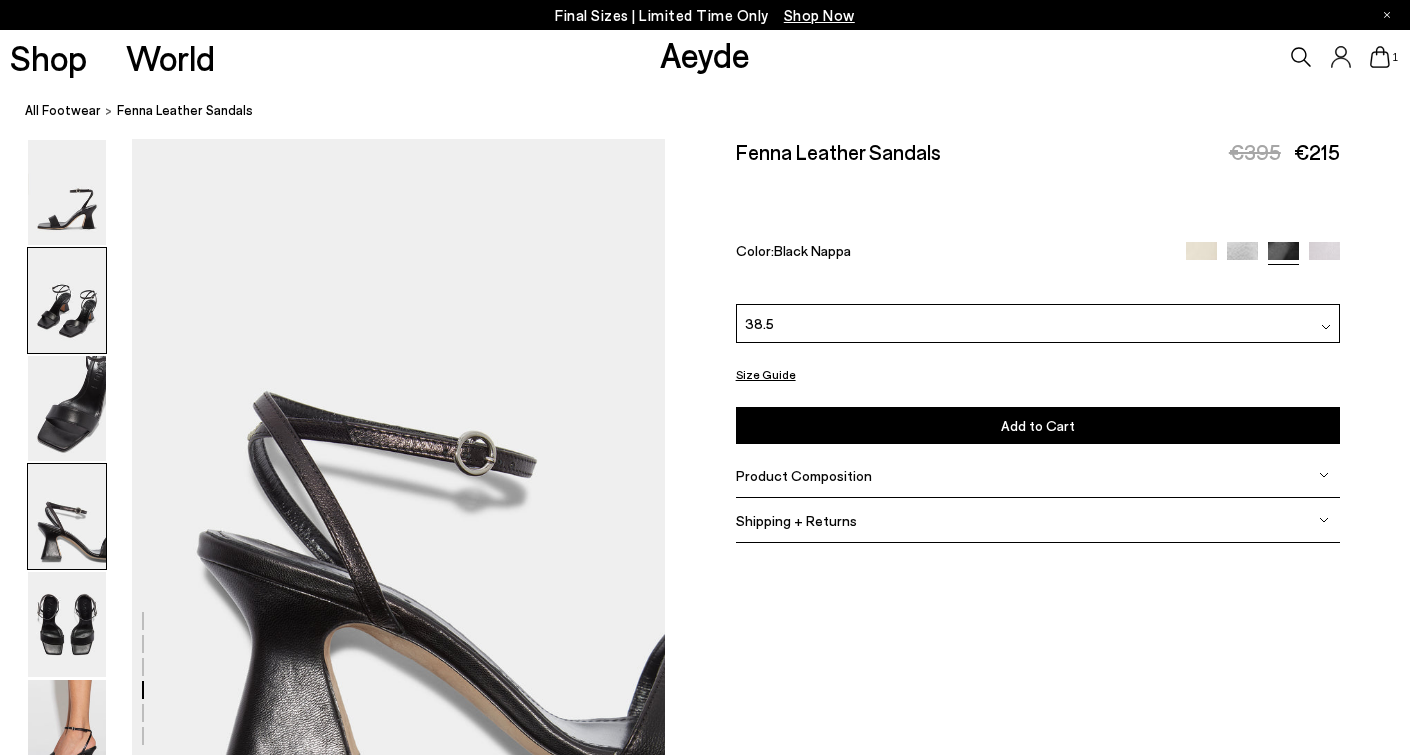 click at bounding box center (67, 300) 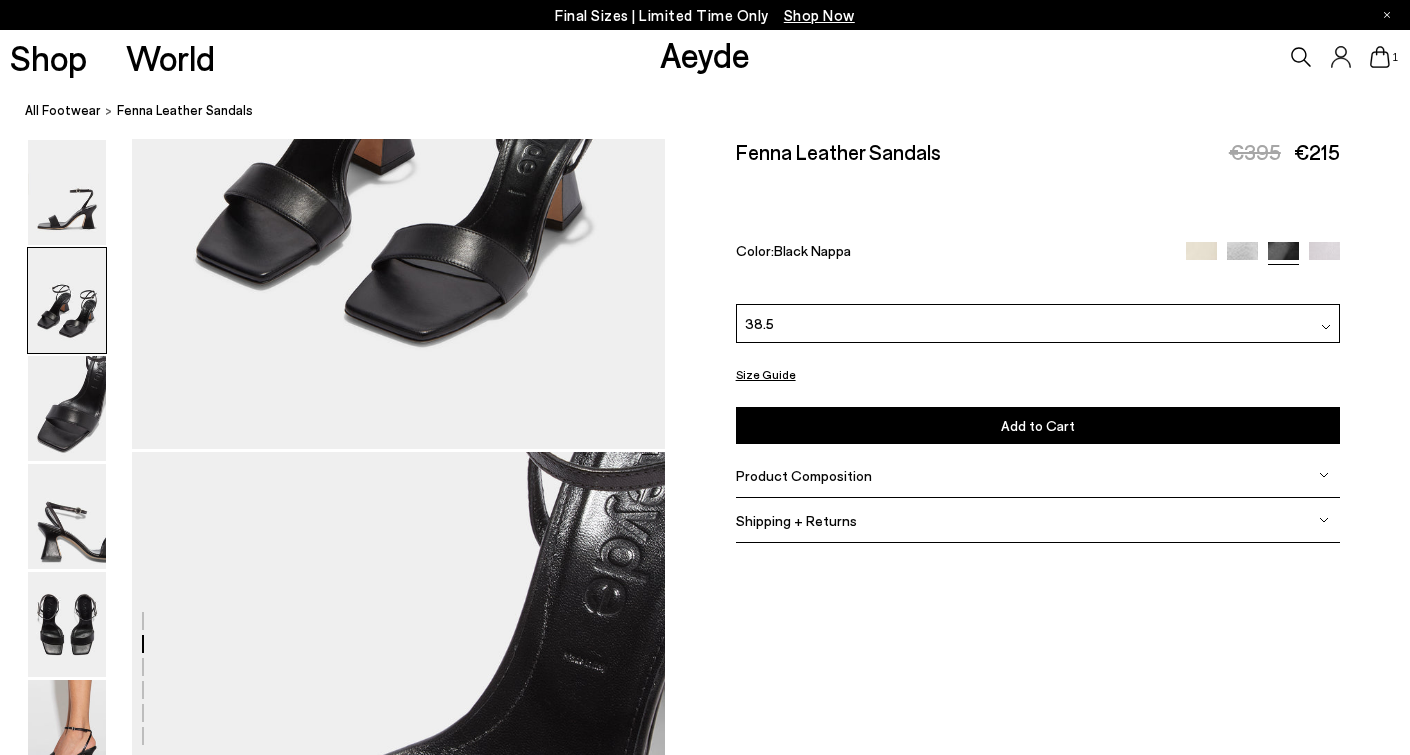 scroll, scrollTop: 715, scrollLeft: 0, axis: vertical 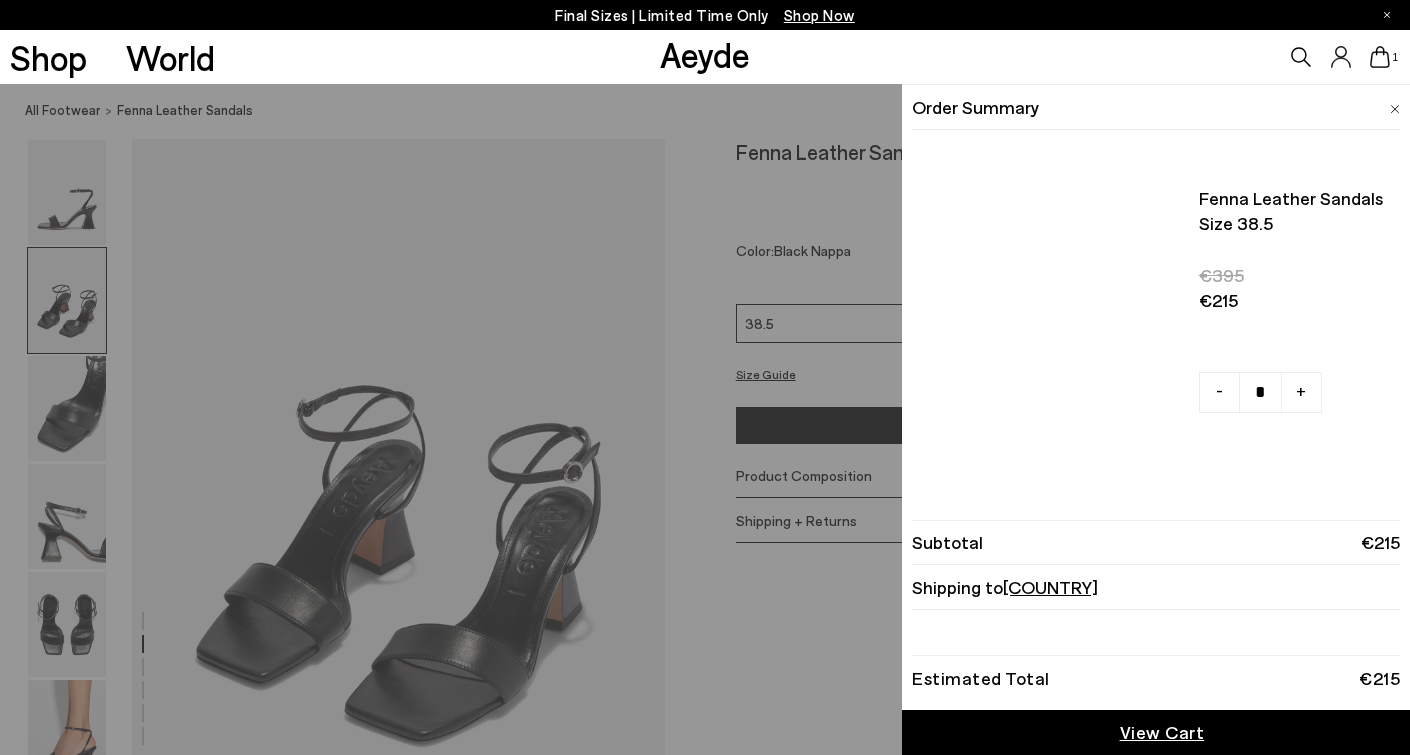 click 